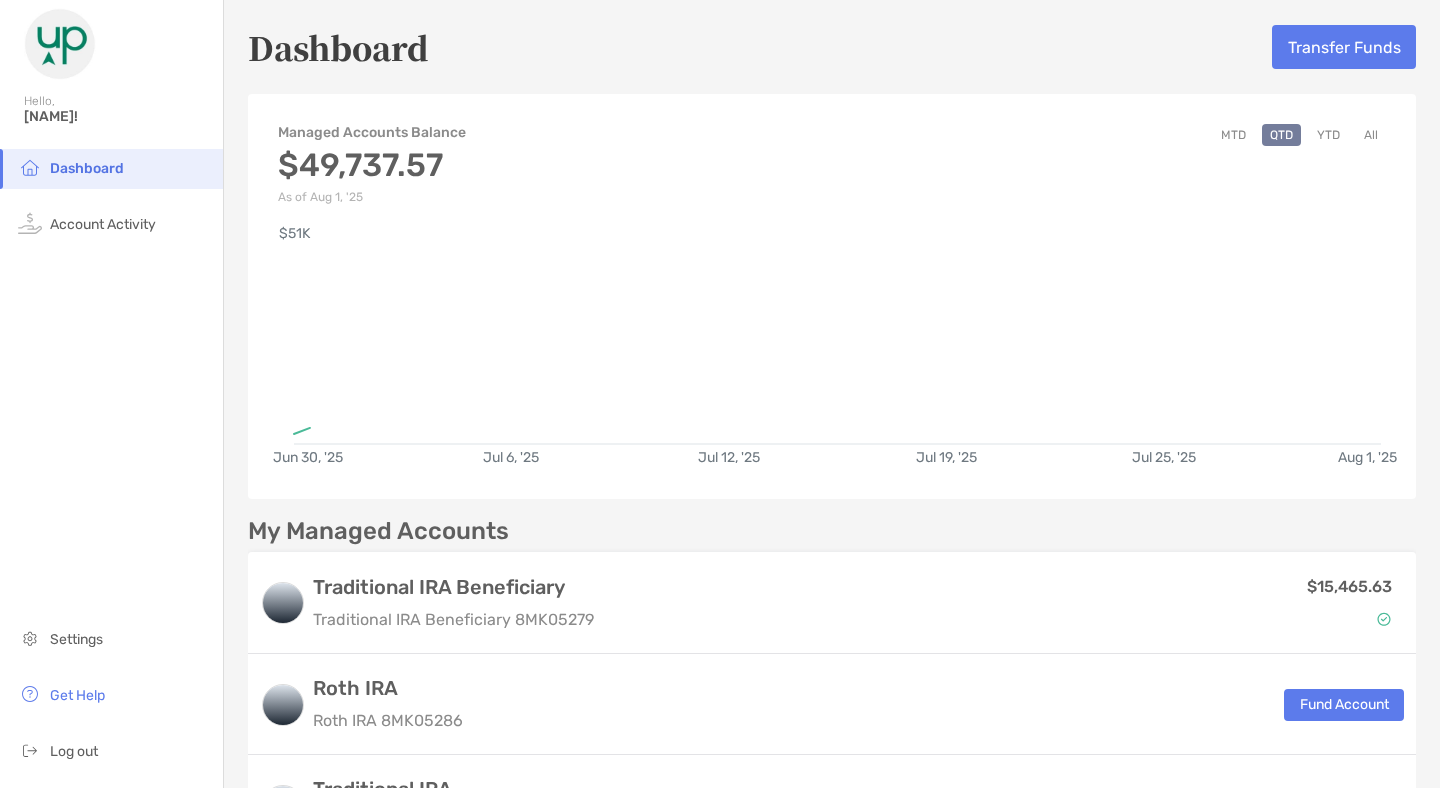 scroll, scrollTop: 0, scrollLeft: 0, axis: both 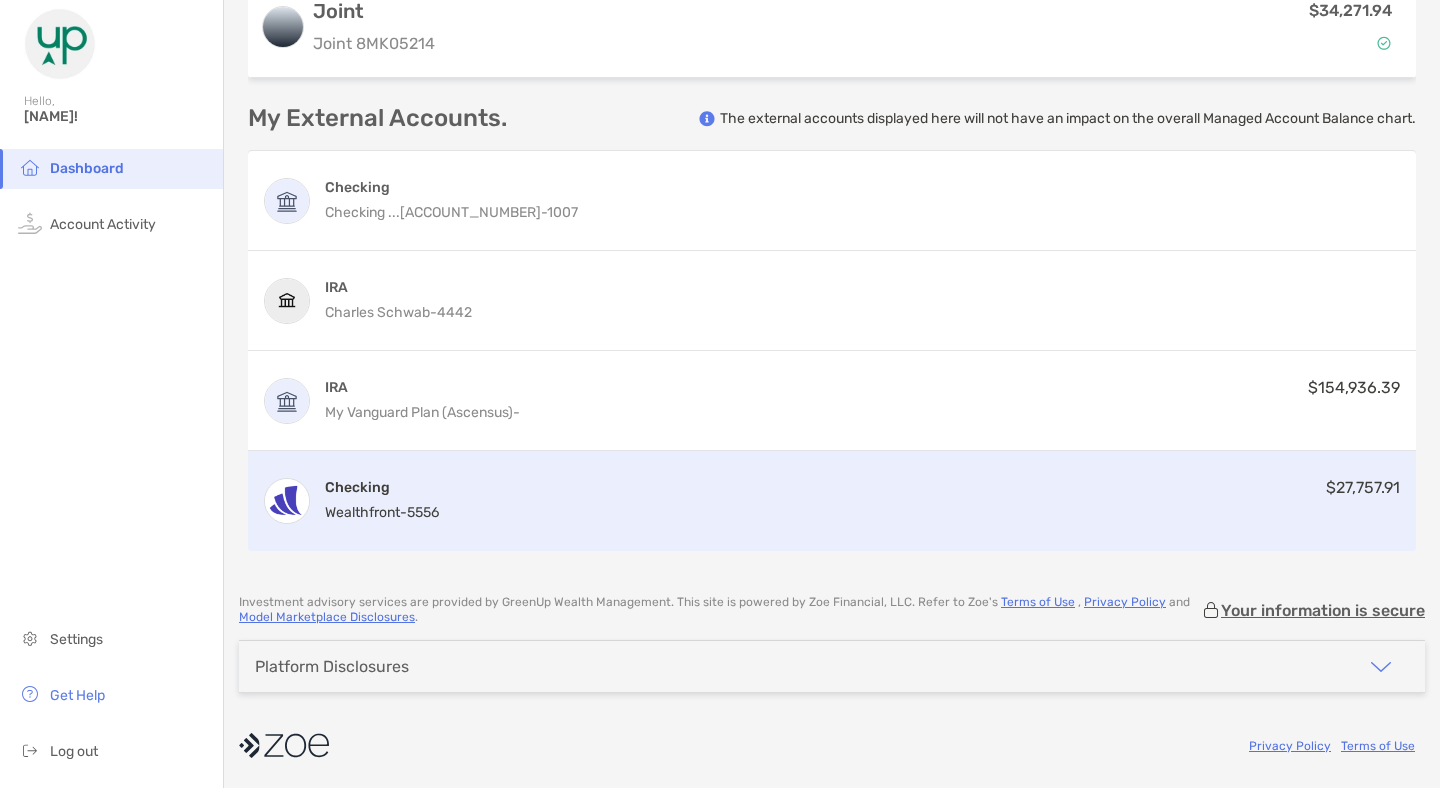 click on "Checking [INSTITUTION_NAME]  -  [ACCOUNT_NUMBER] $27,757.91" at bounding box center (832, 501) 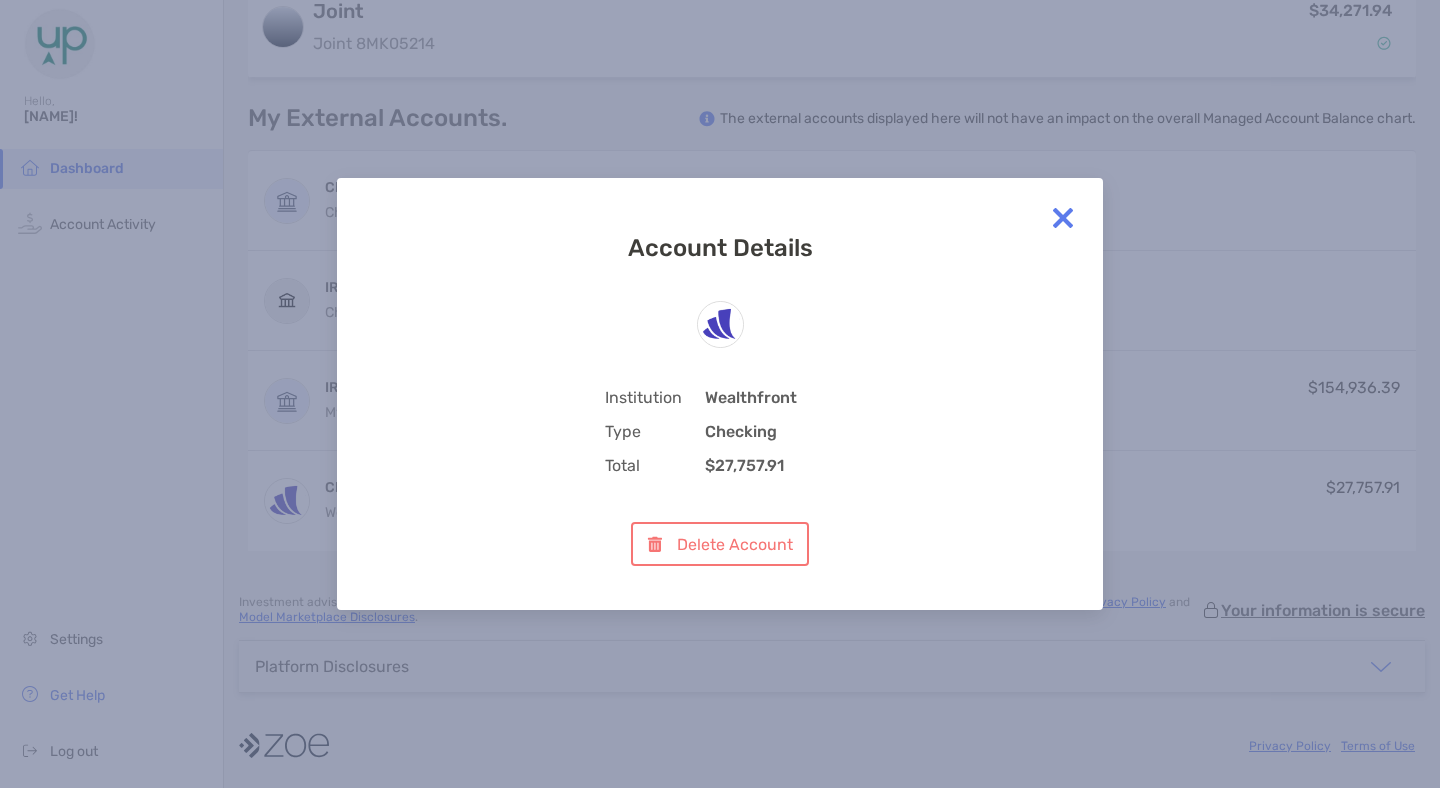click at bounding box center [1063, 218] 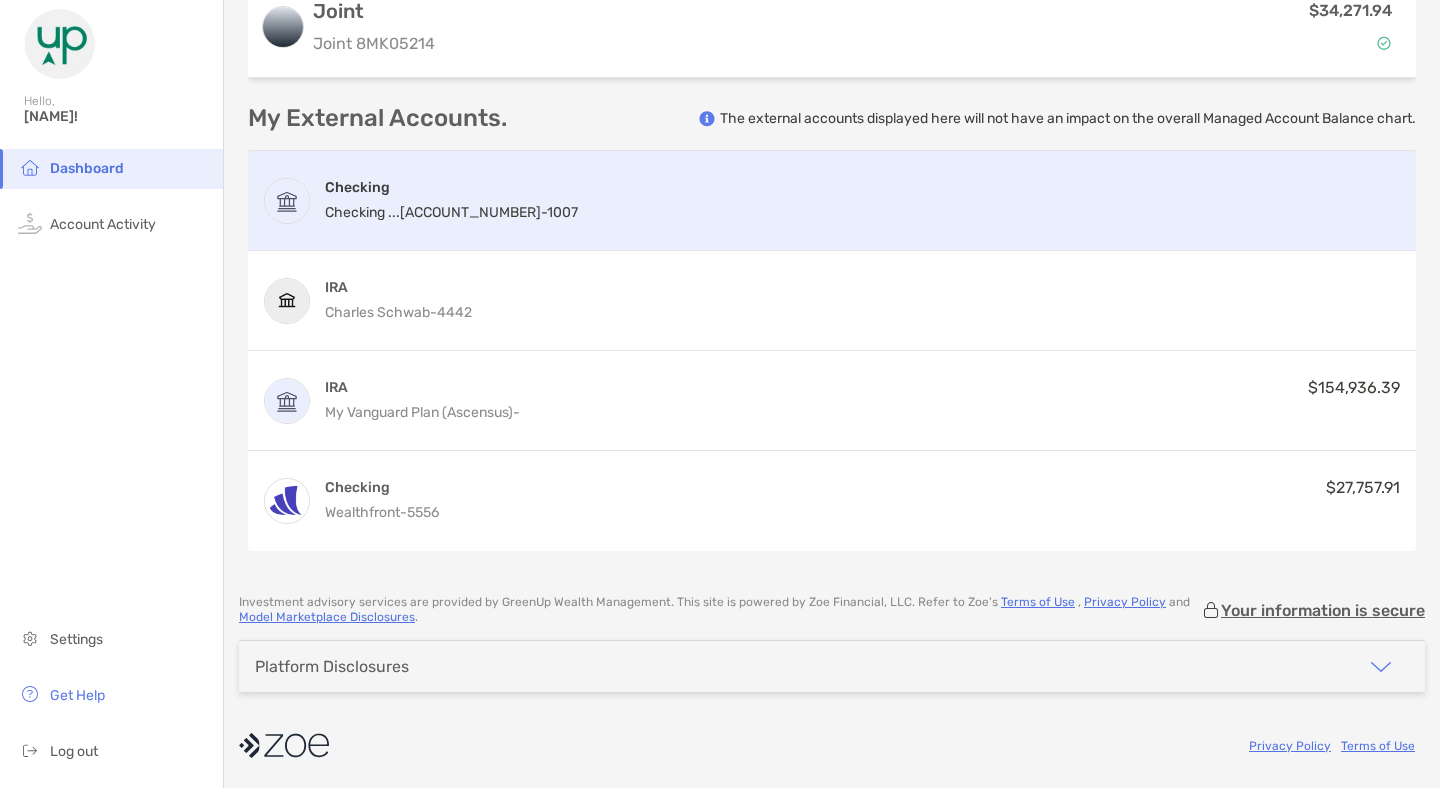 scroll, scrollTop: 908, scrollLeft: 0, axis: vertical 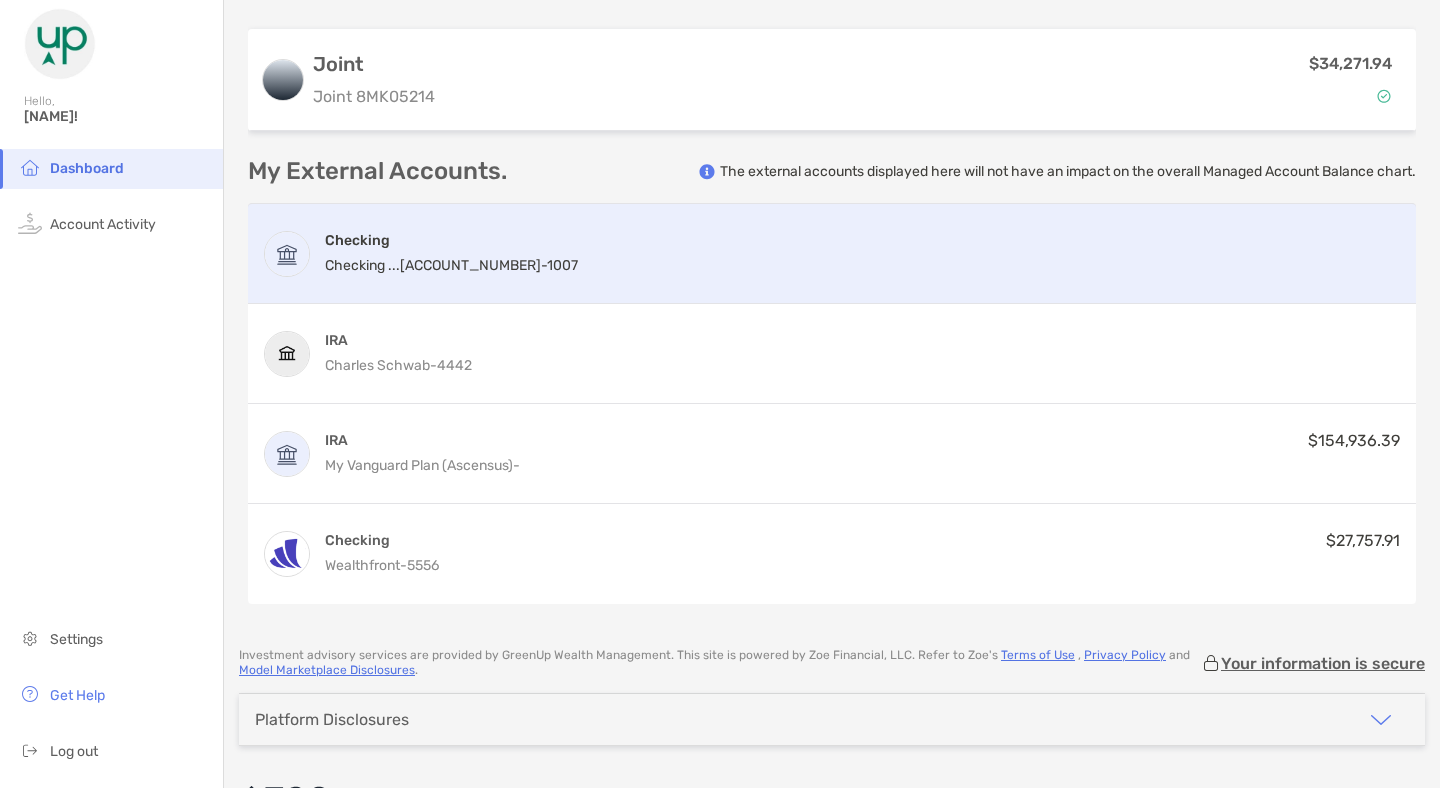 click on "Checking Checking ...[ACCOUNT_NUMBER]  -  [ACCOUNT_NUMBER]" at bounding box center [832, 254] 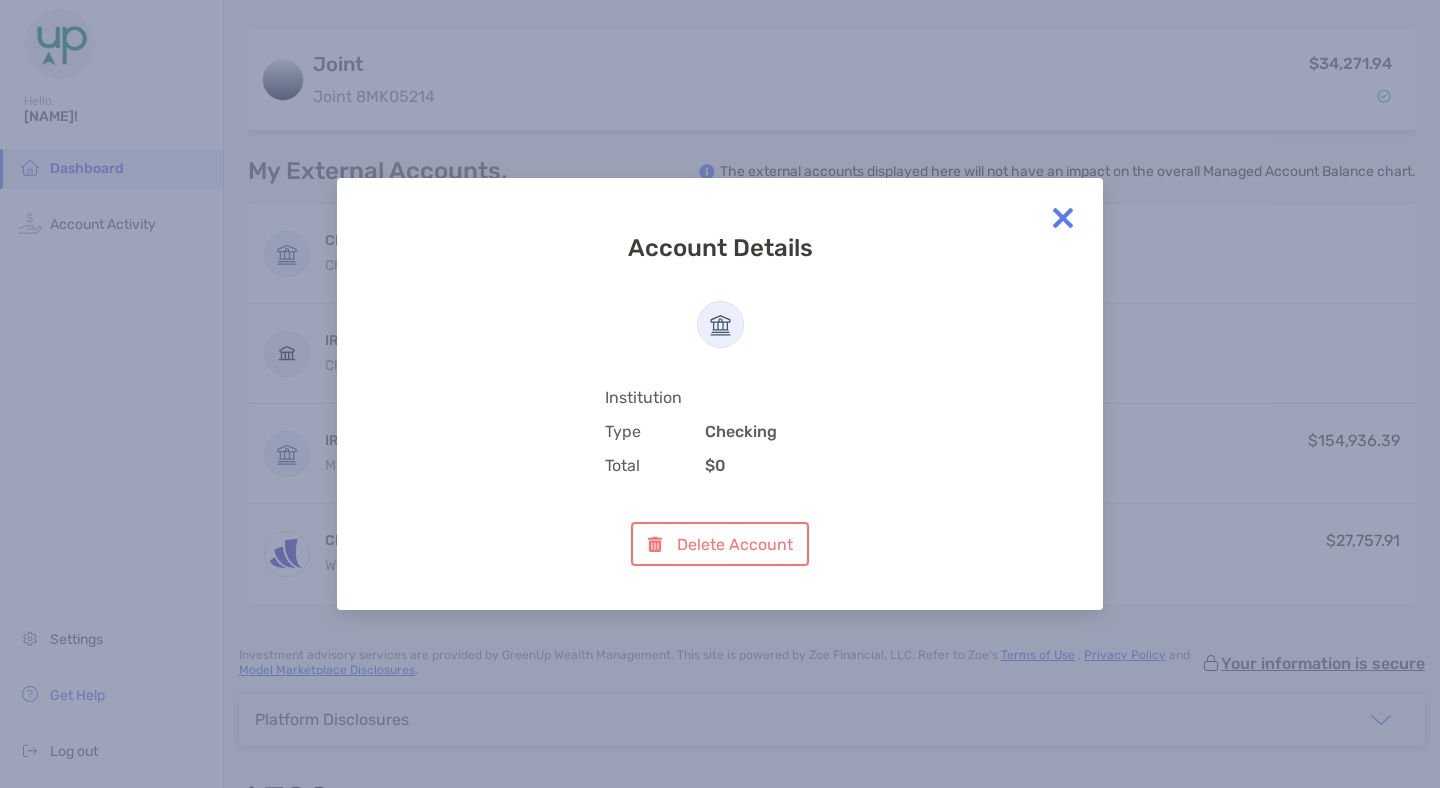 click at bounding box center [1063, 218] 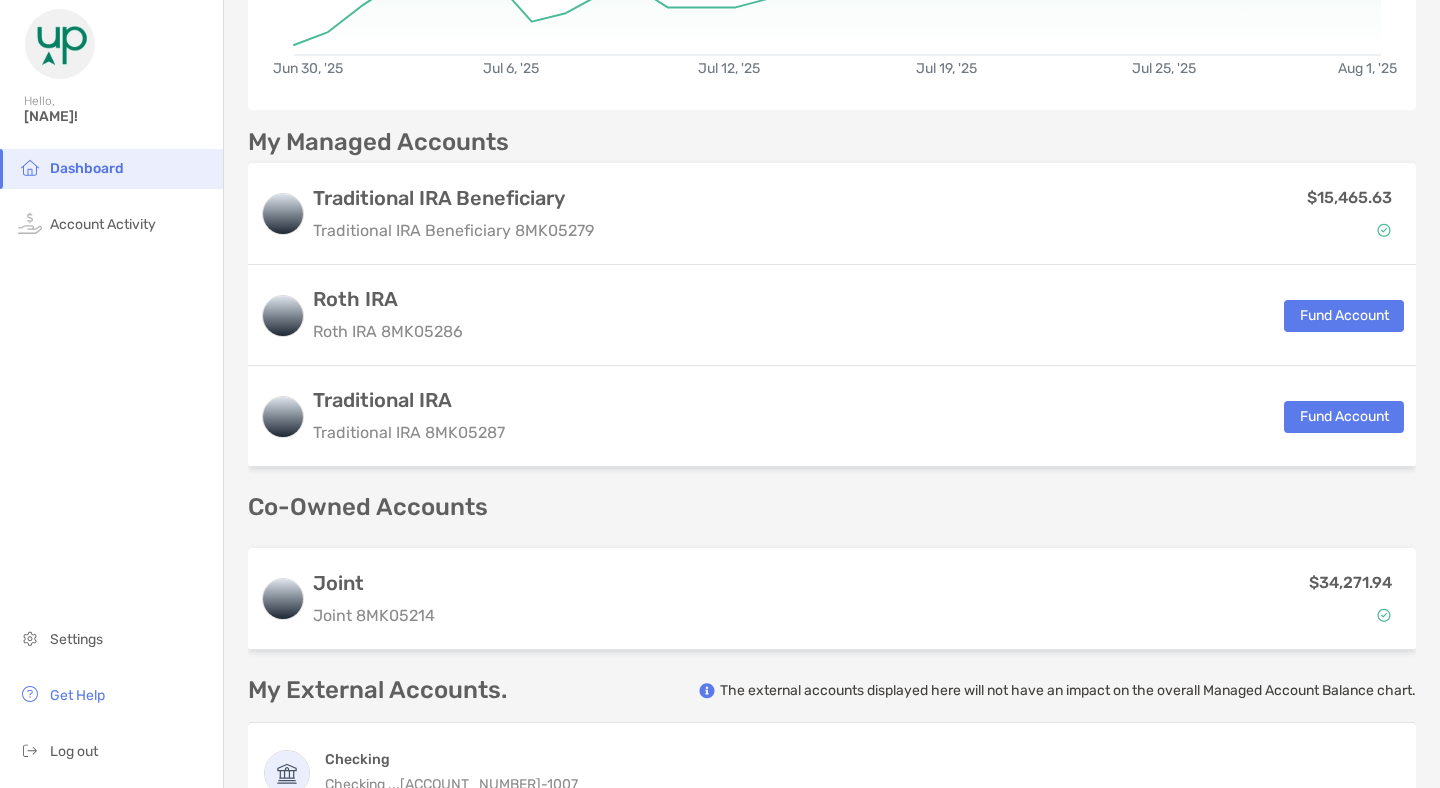 scroll, scrollTop: 379, scrollLeft: 0, axis: vertical 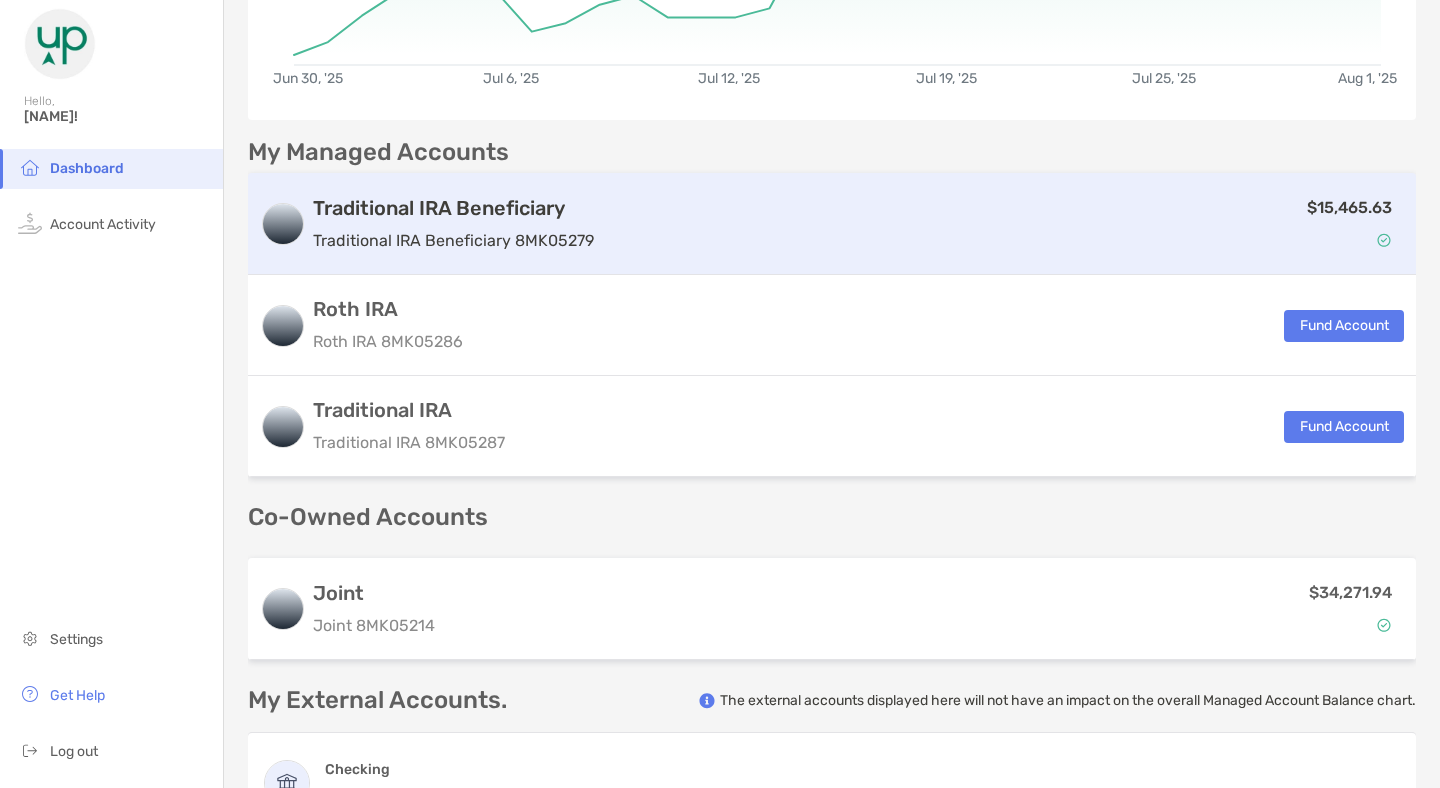 click on "$15,465.63" at bounding box center (1003, 224) 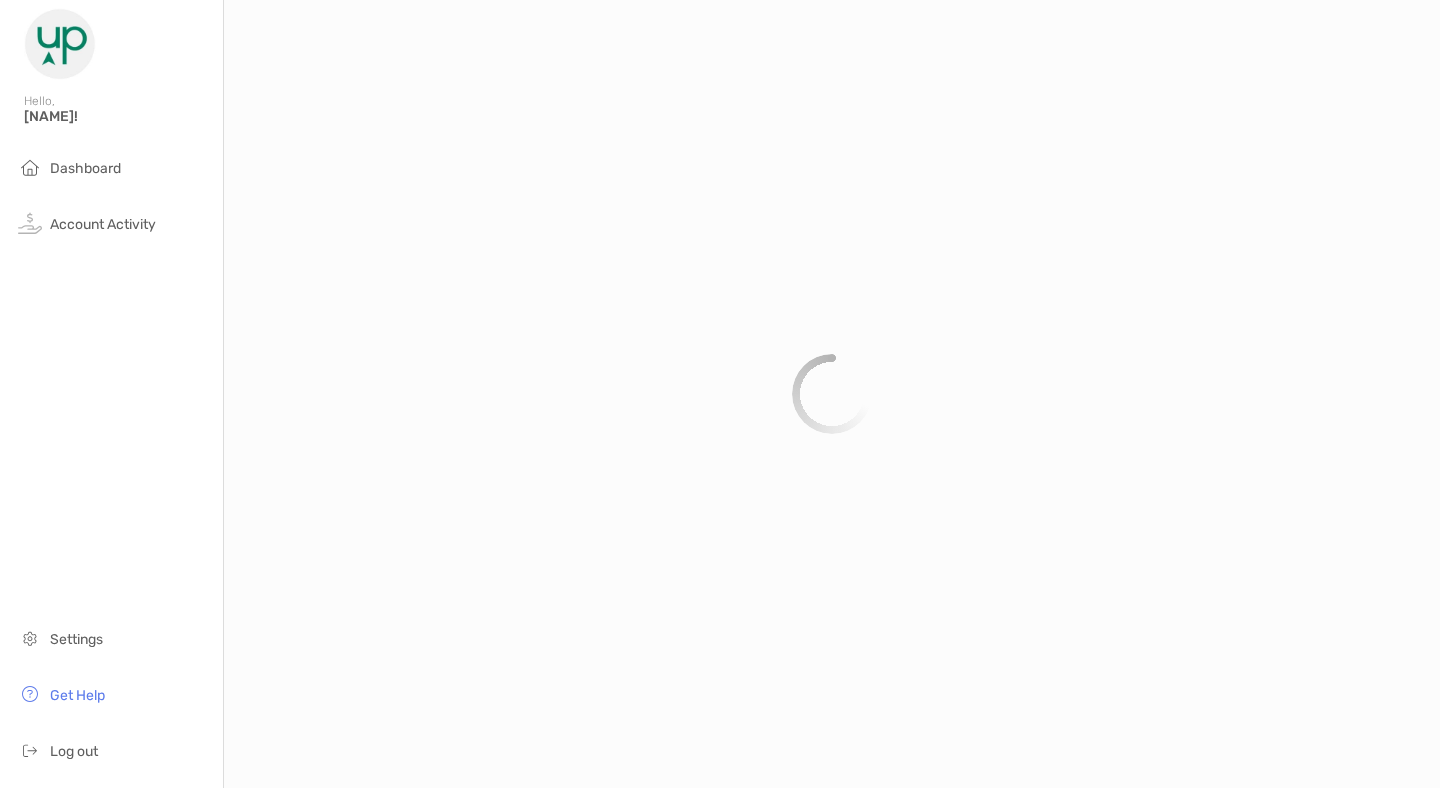 scroll, scrollTop: 0, scrollLeft: 0, axis: both 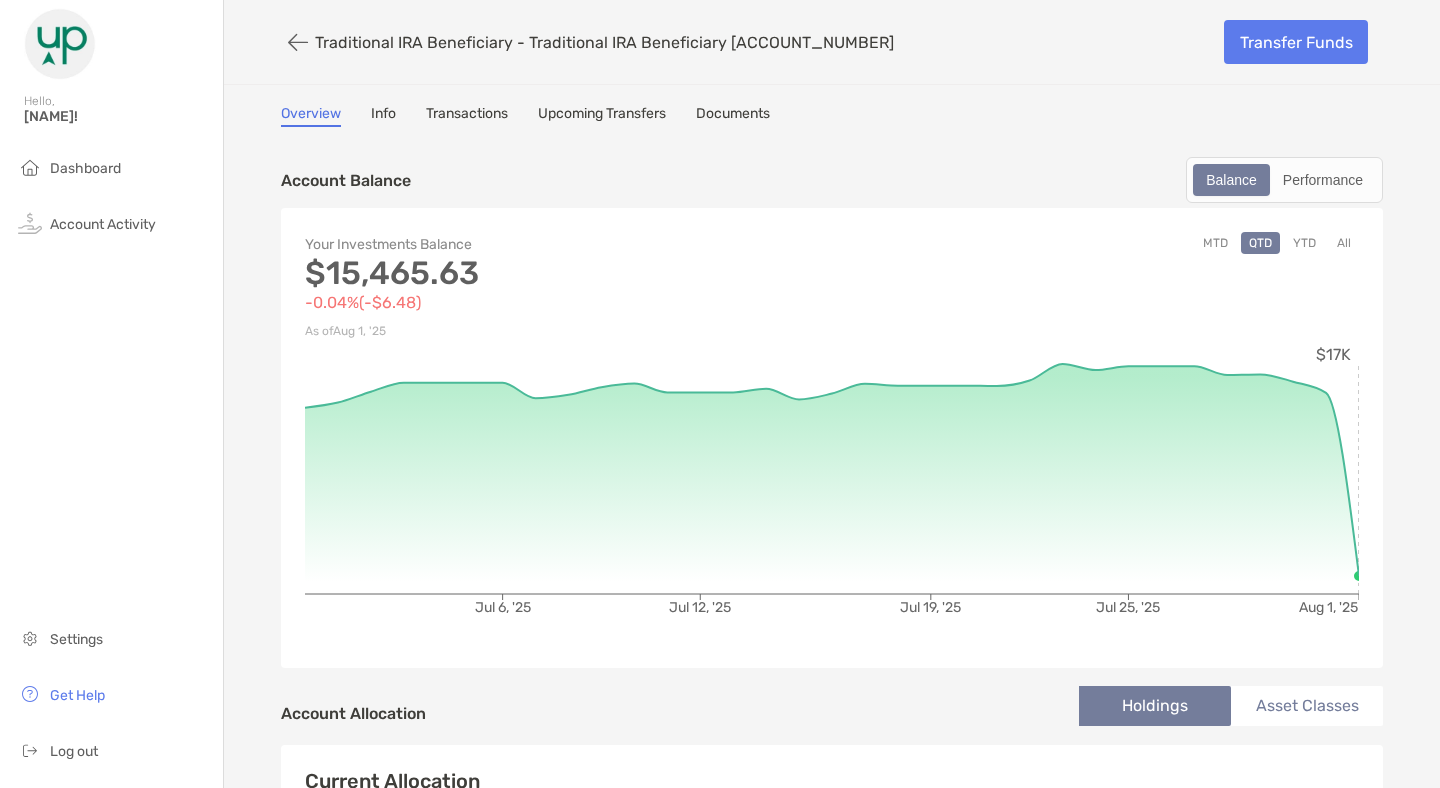 click on "Transactions" at bounding box center [467, 116] 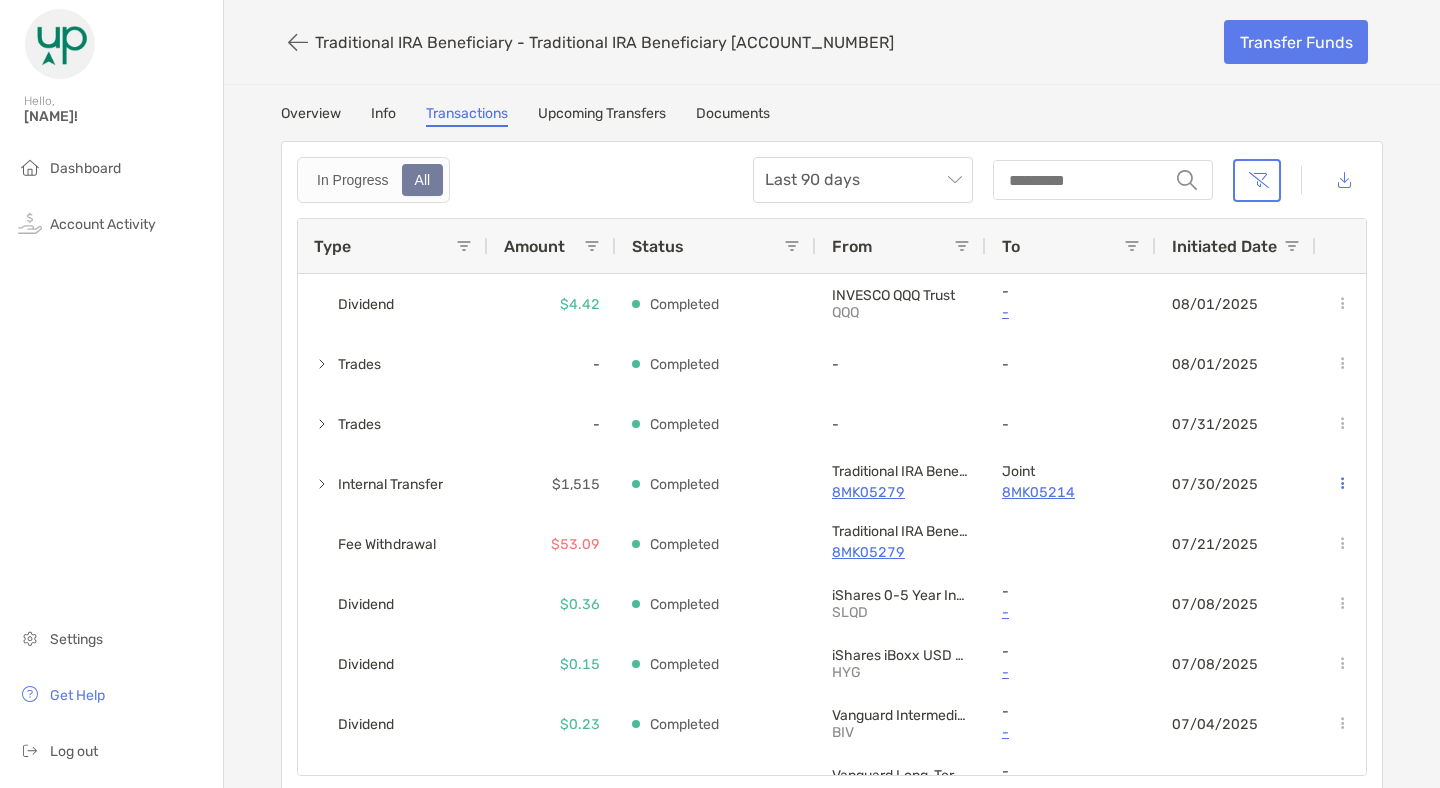 click on "All" at bounding box center [423, 180] 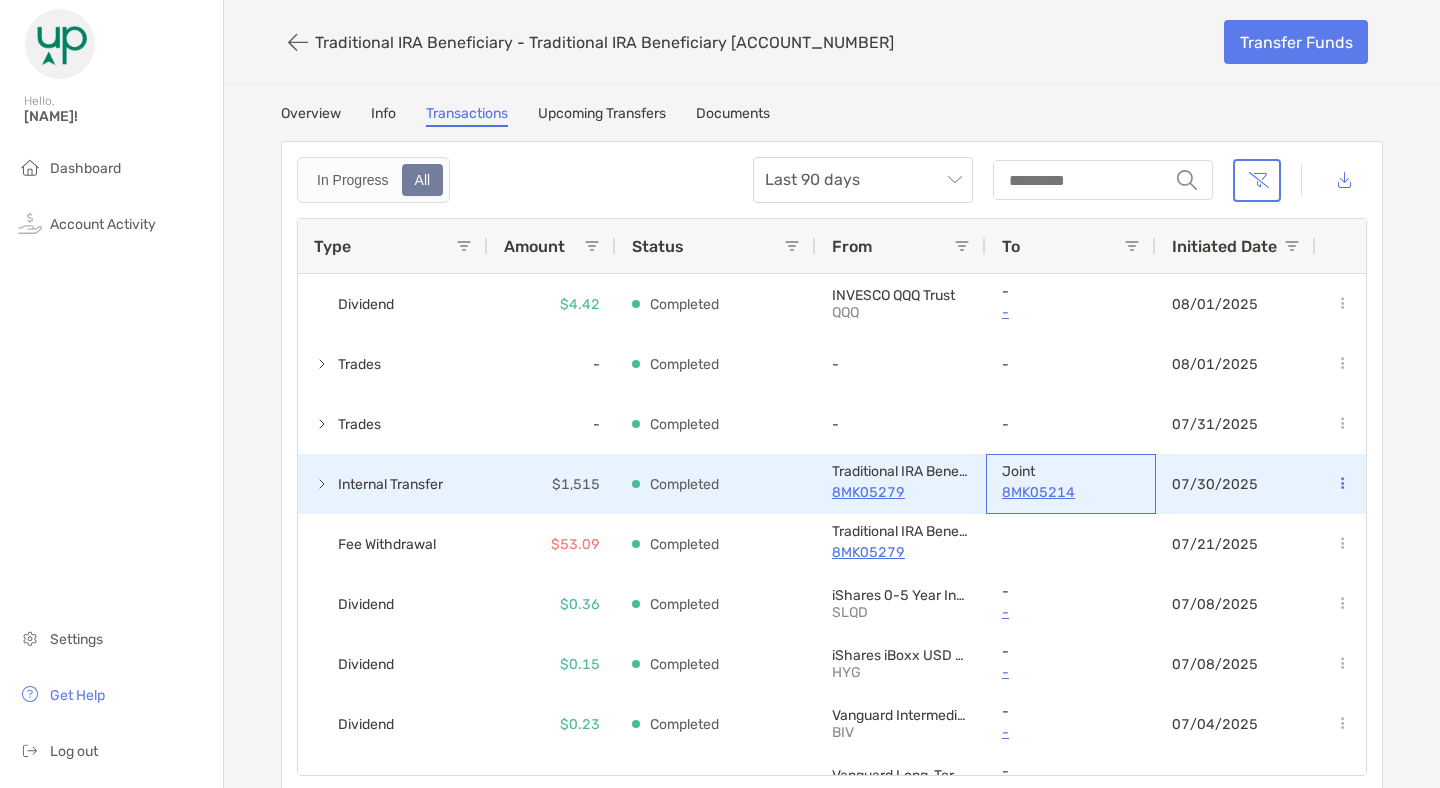 click on "8MK05214" at bounding box center (1071, 492) 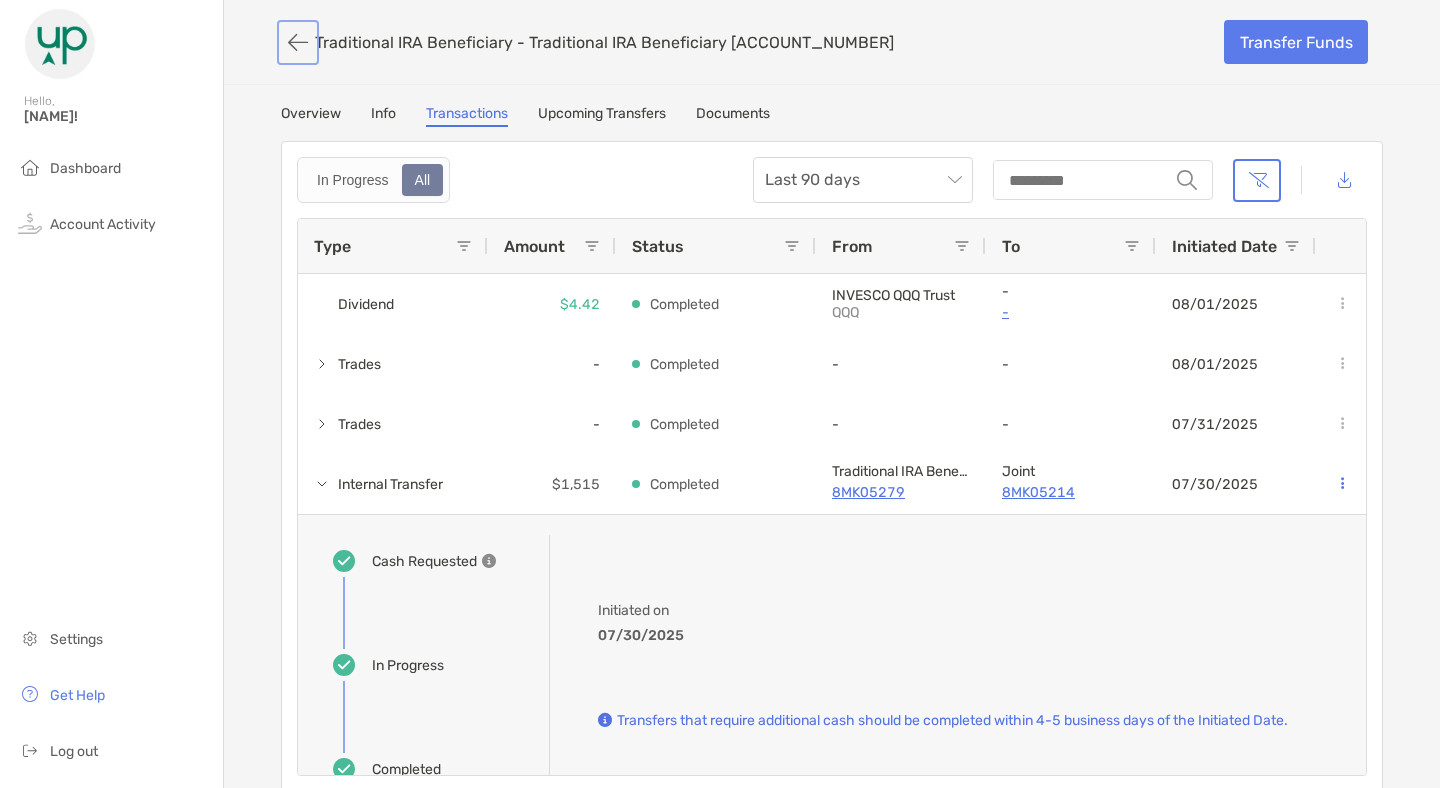 click at bounding box center [298, 42] 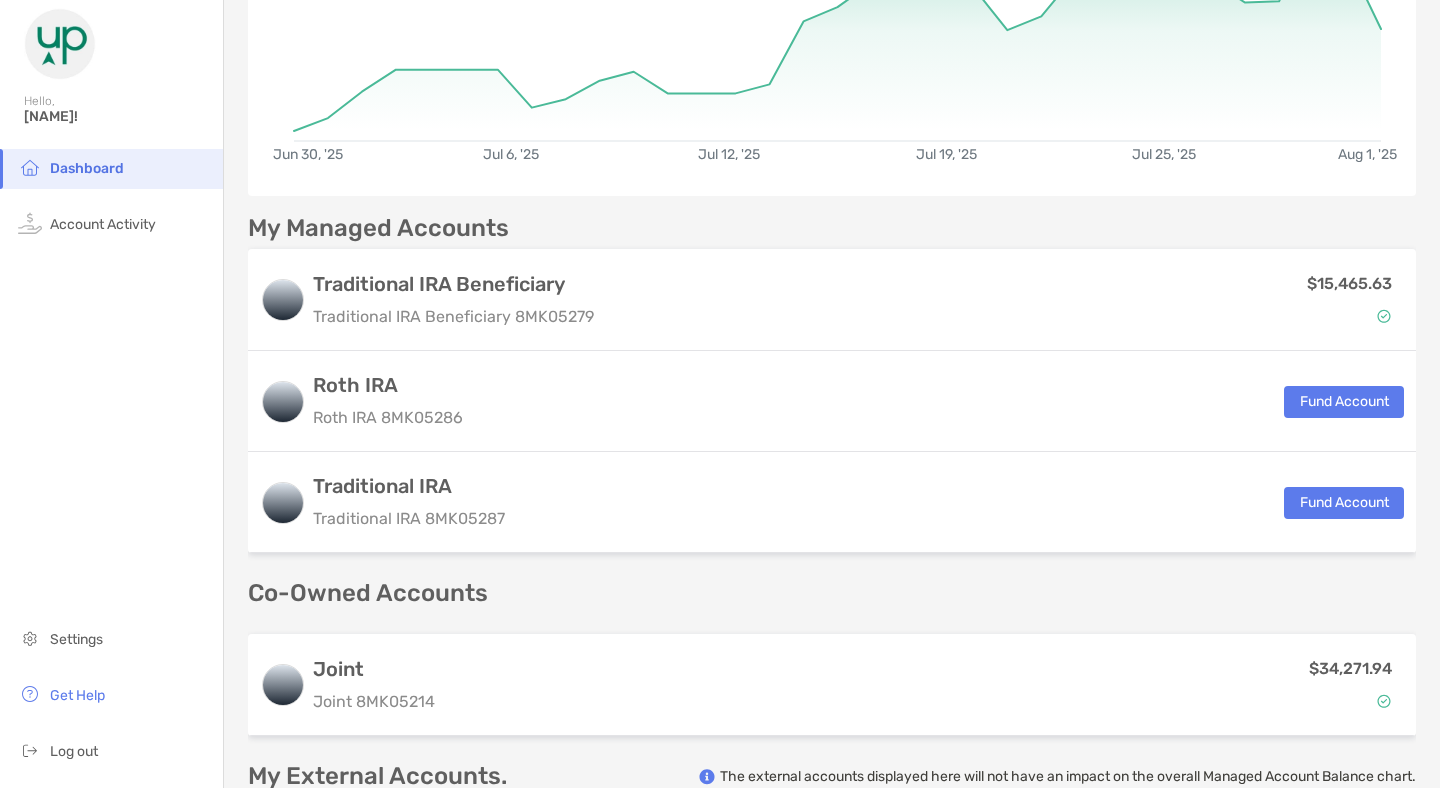 scroll, scrollTop: 387, scrollLeft: 0, axis: vertical 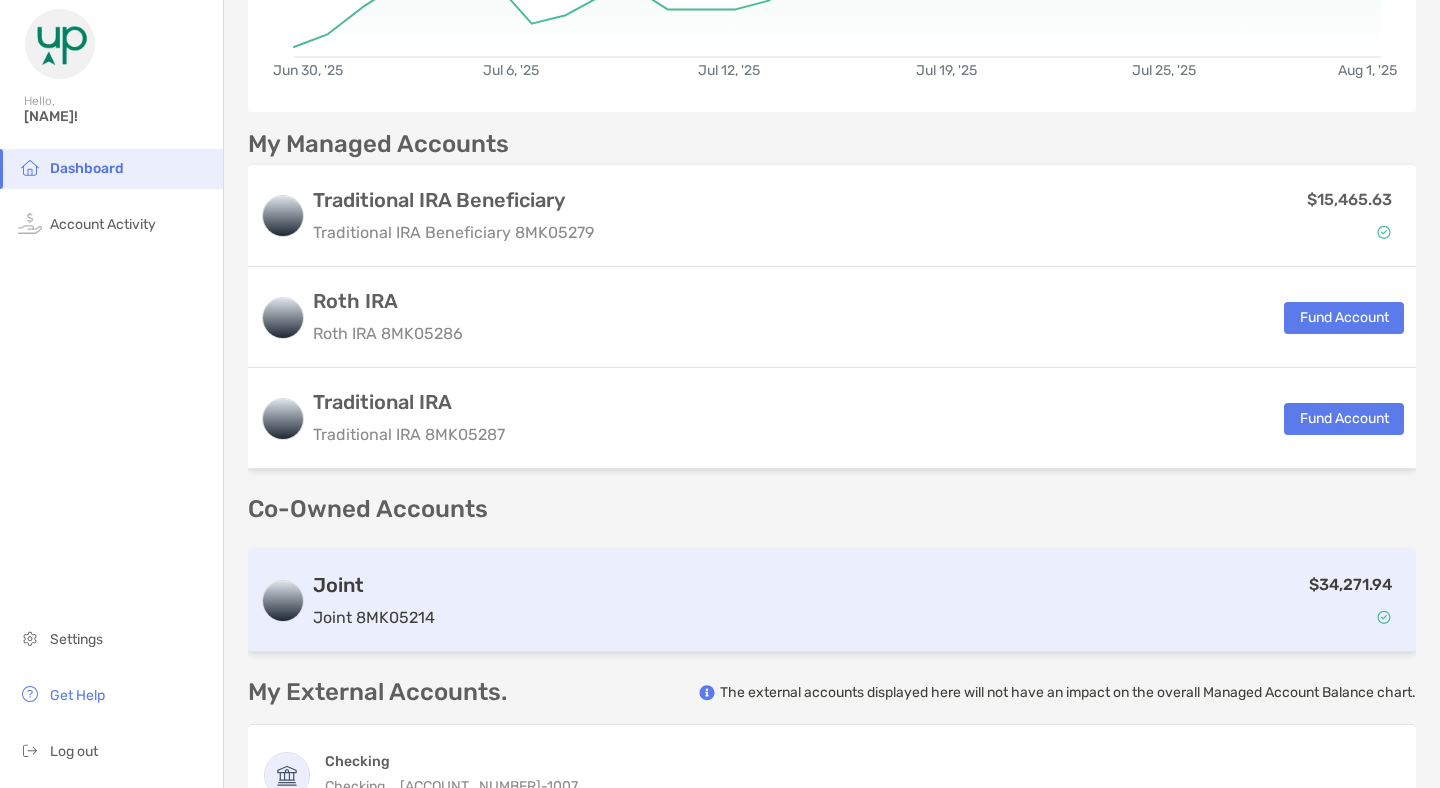 click on "Joint" at bounding box center (374, 585) 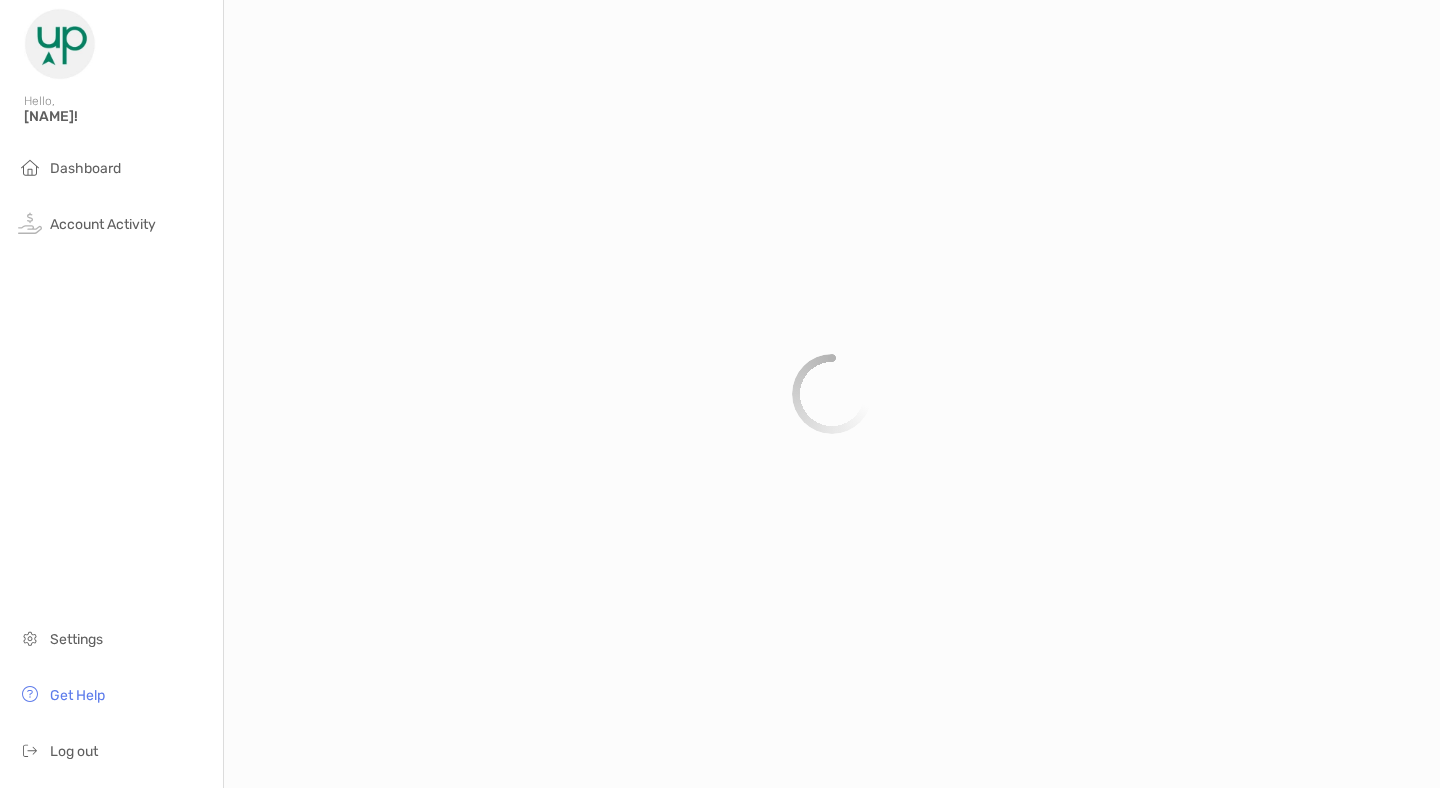 scroll, scrollTop: 0, scrollLeft: 0, axis: both 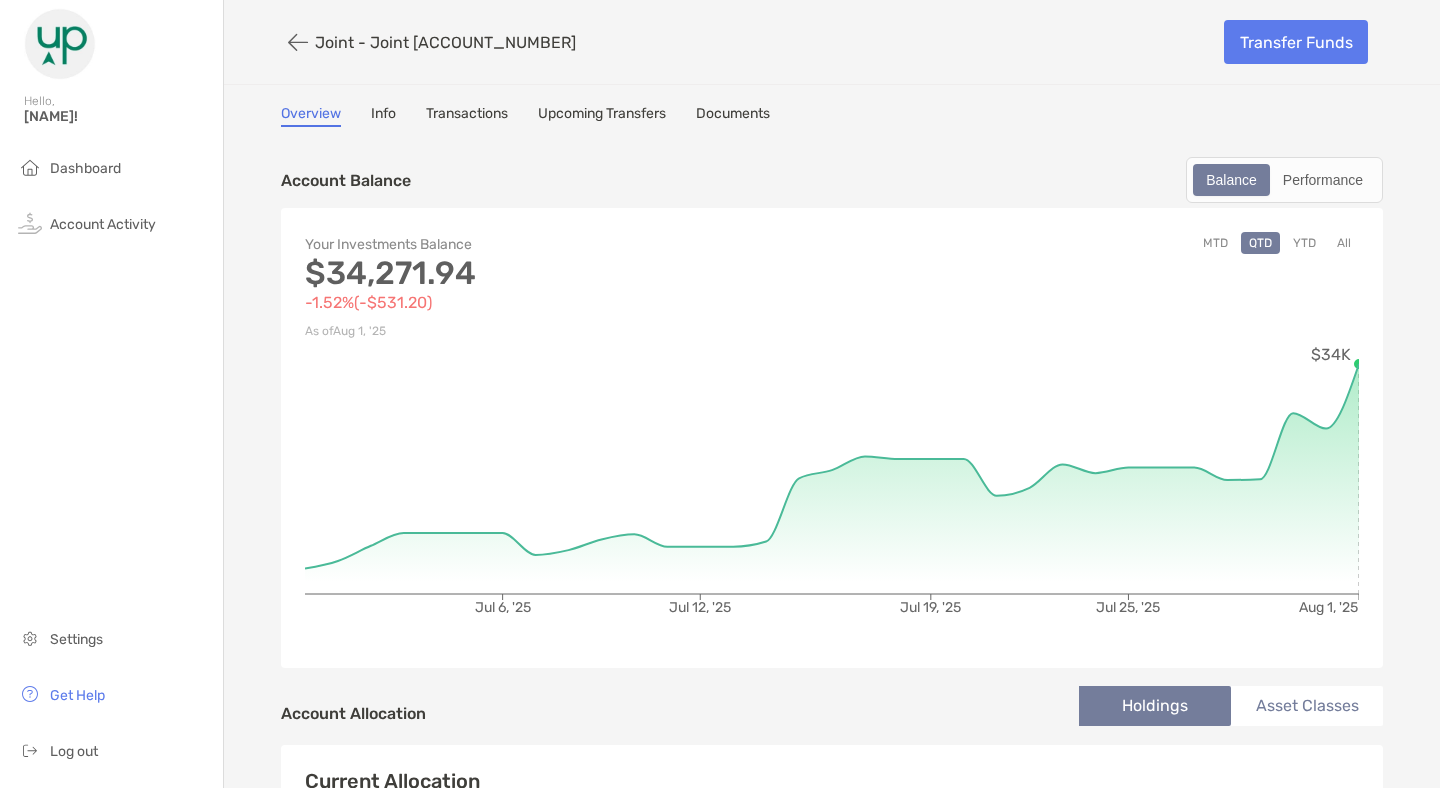 click on "Transactions" at bounding box center [467, 116] 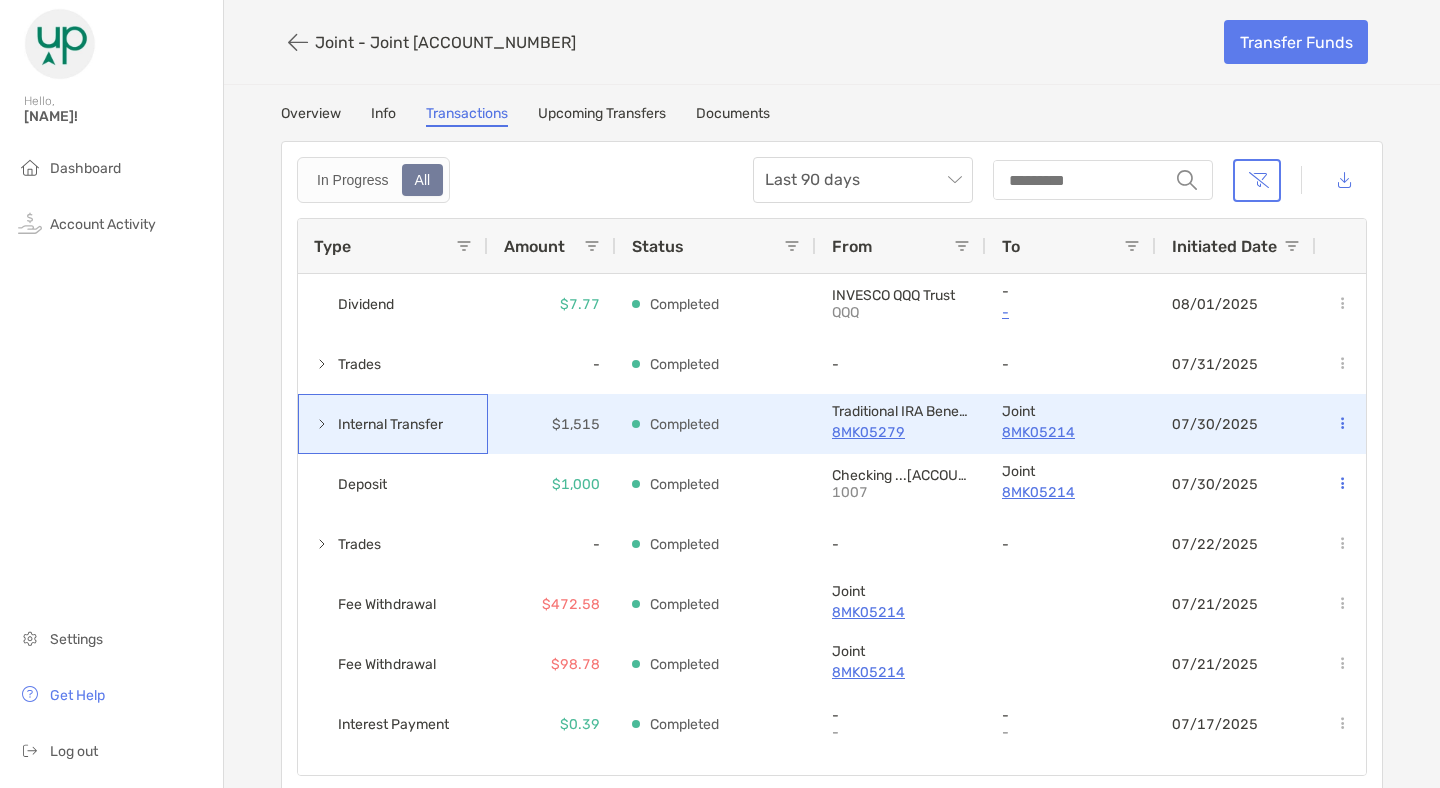 click at bounding box center (322, 424) 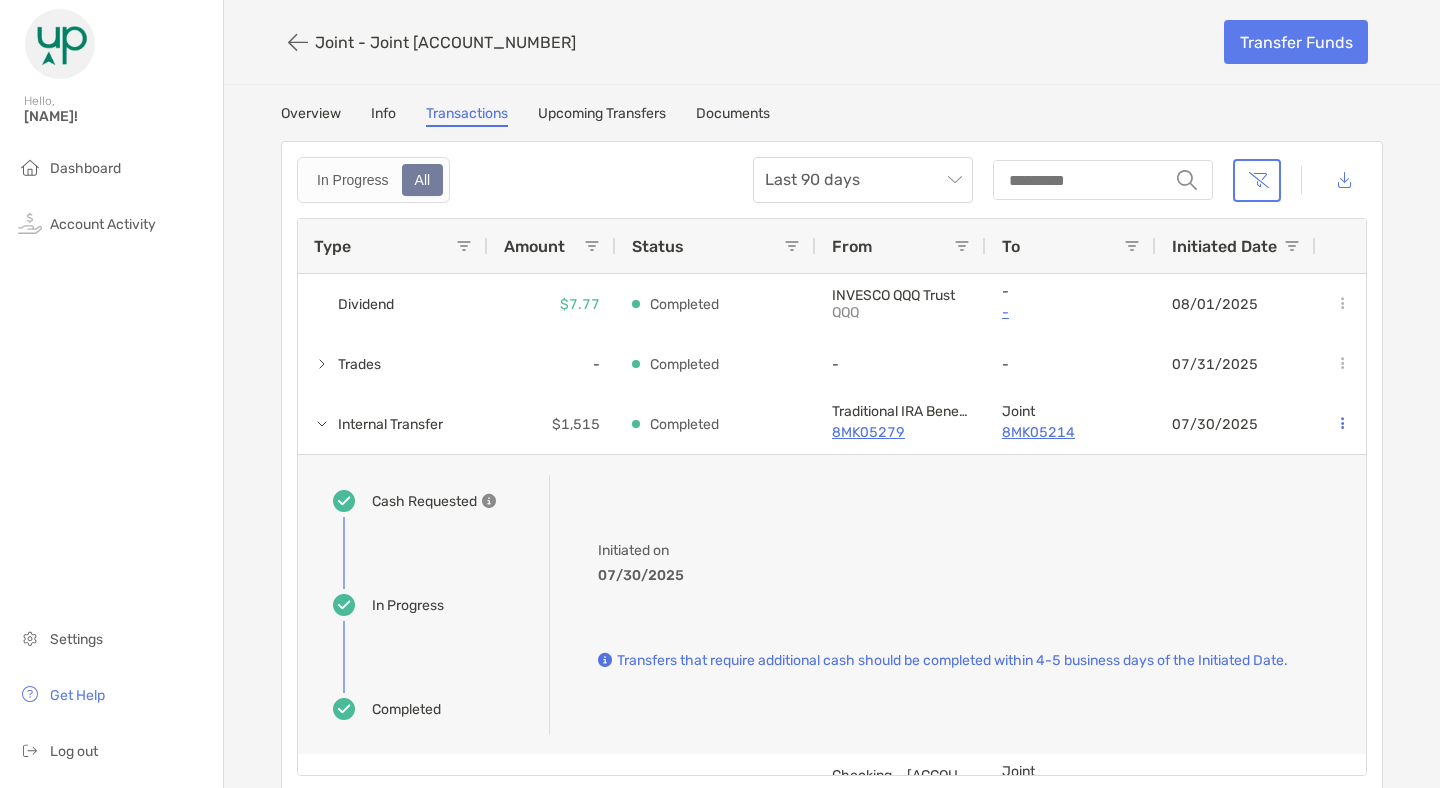 scroll, scrollTop: 143, scrollLeft: 0, axis: vertical 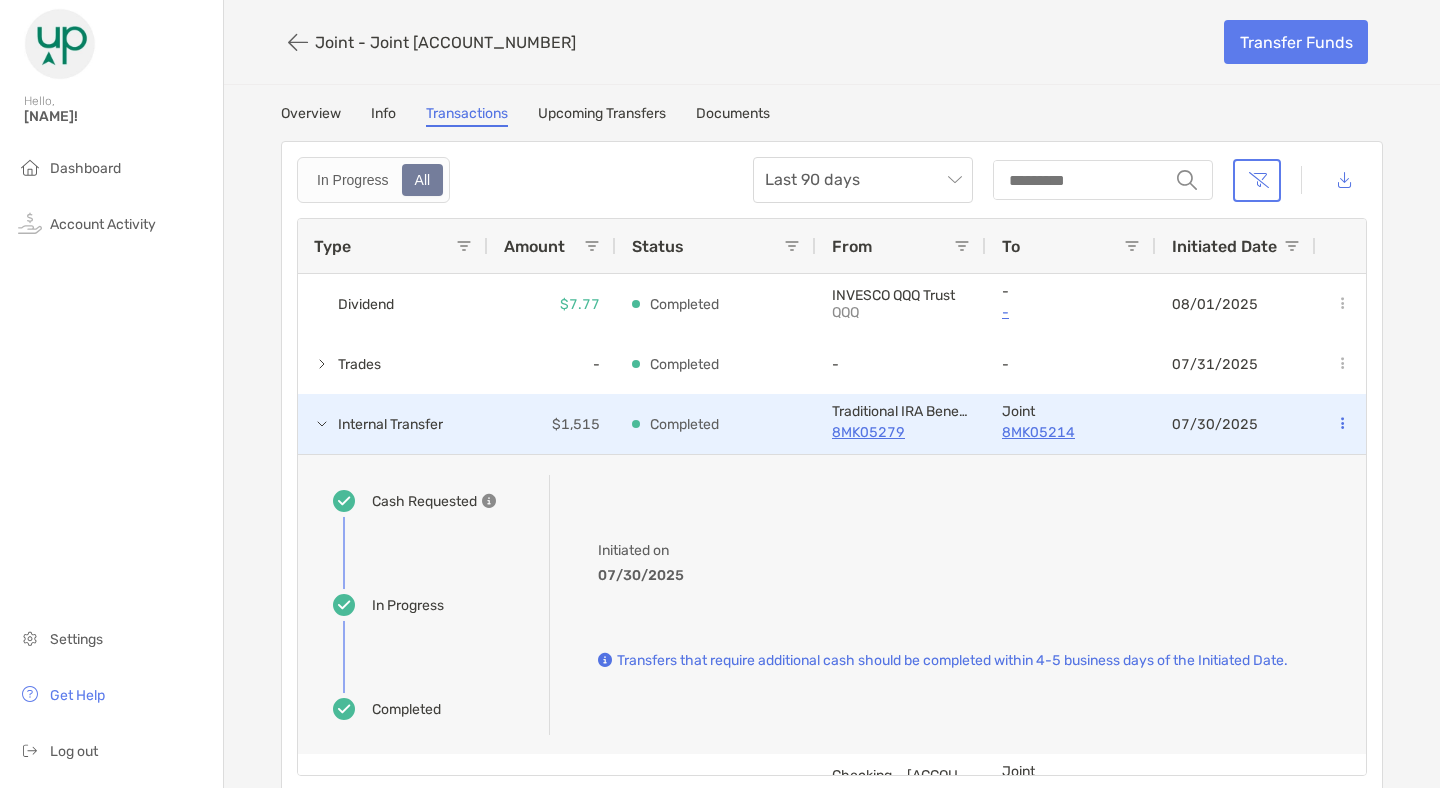 click at bounding box center (322, 424) 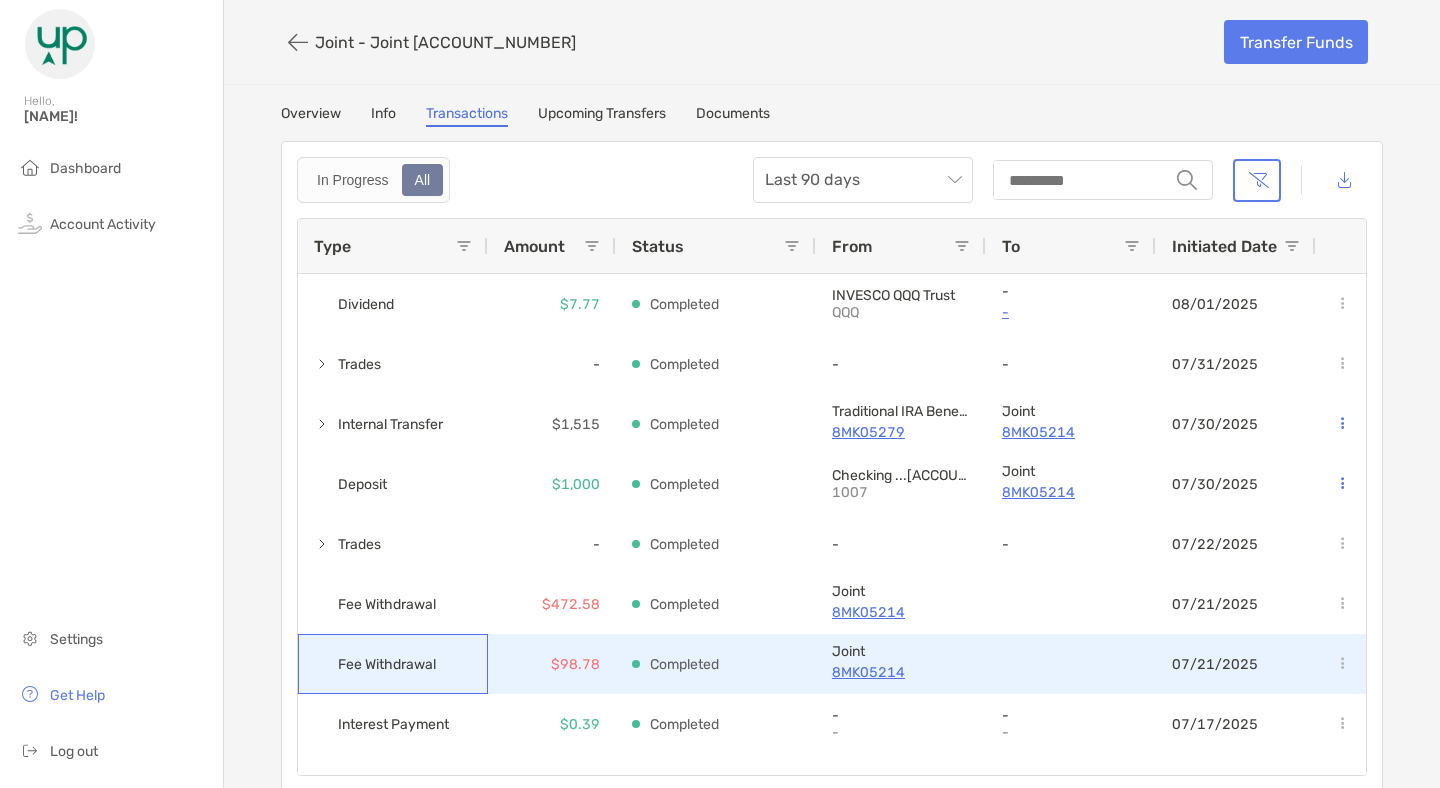 click on "Fee Withdrawal" at bounding box center (387, 664) 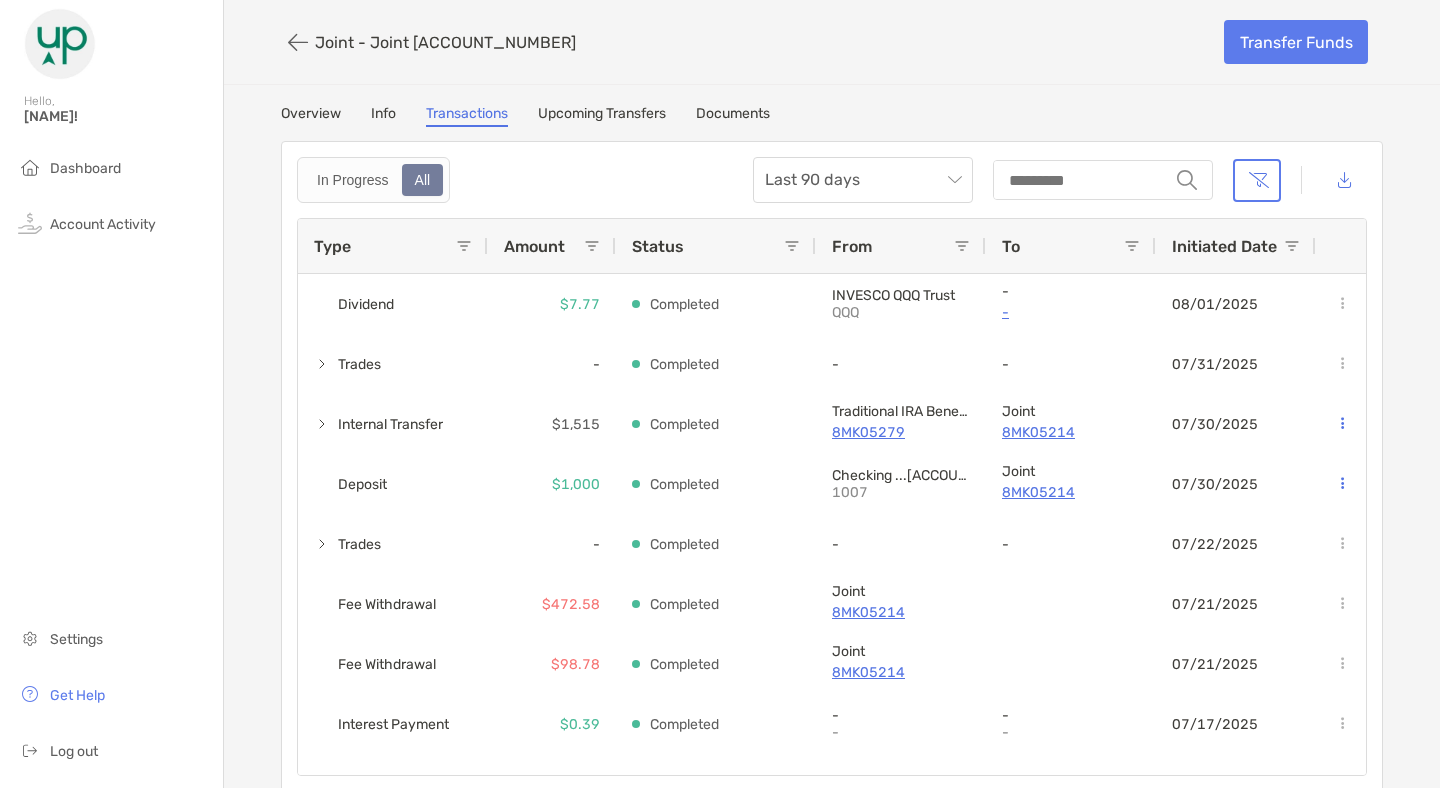 click on "Overview Info Transactions Upcoming Transfers Documents In Progress All Last 90 days string                     Type                                       Amount                                       Status                                       From                                       To                                       Initiated Date                                                           Dividend $7.77 Completed INVESCO QQQ Trust QQQ - - 08/01/2025 Trades - Completed - - 07/31/2025 Deposit $1,000 Completed Checking ...1007 1007 Joint 8MK05214 07/30/2025 Trades - Completed - - 07/22/2025 Fee Withdrawal $472.58 Completed Joint 8MK05214 07/21/2025 Fee Withdrawal $98.78 Completed Joint 8MK05214 07/21/2025 Interest Payment $0.39 Completed - - - - 07/17/2025 Trades - Completed - - 07/16/2025 Deposit $1,000 Completed Checking ...1007 1007 Joint 8MK05214 07/15/2025 Dividend $0.31 Completed iShares iBoxx USD High Yield Corporate Bond ETF HYG - - 07/08/2025 Dividend $0.73 Completed SLQD - - 07/08/2025 $0.45" at bounding box center [832, 448] 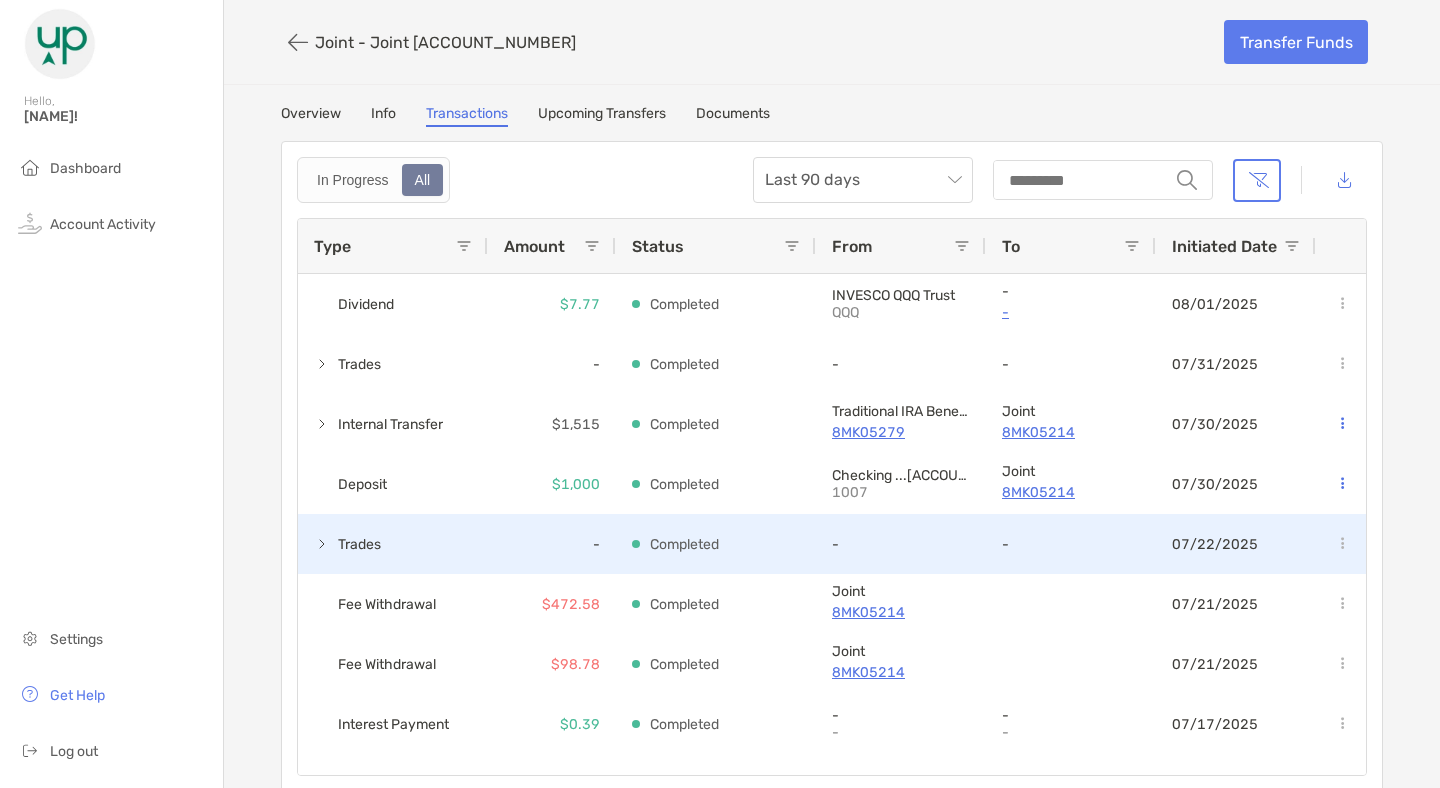 scroll, scrollTop: 203, scrollLeft: 0, axis: vertical 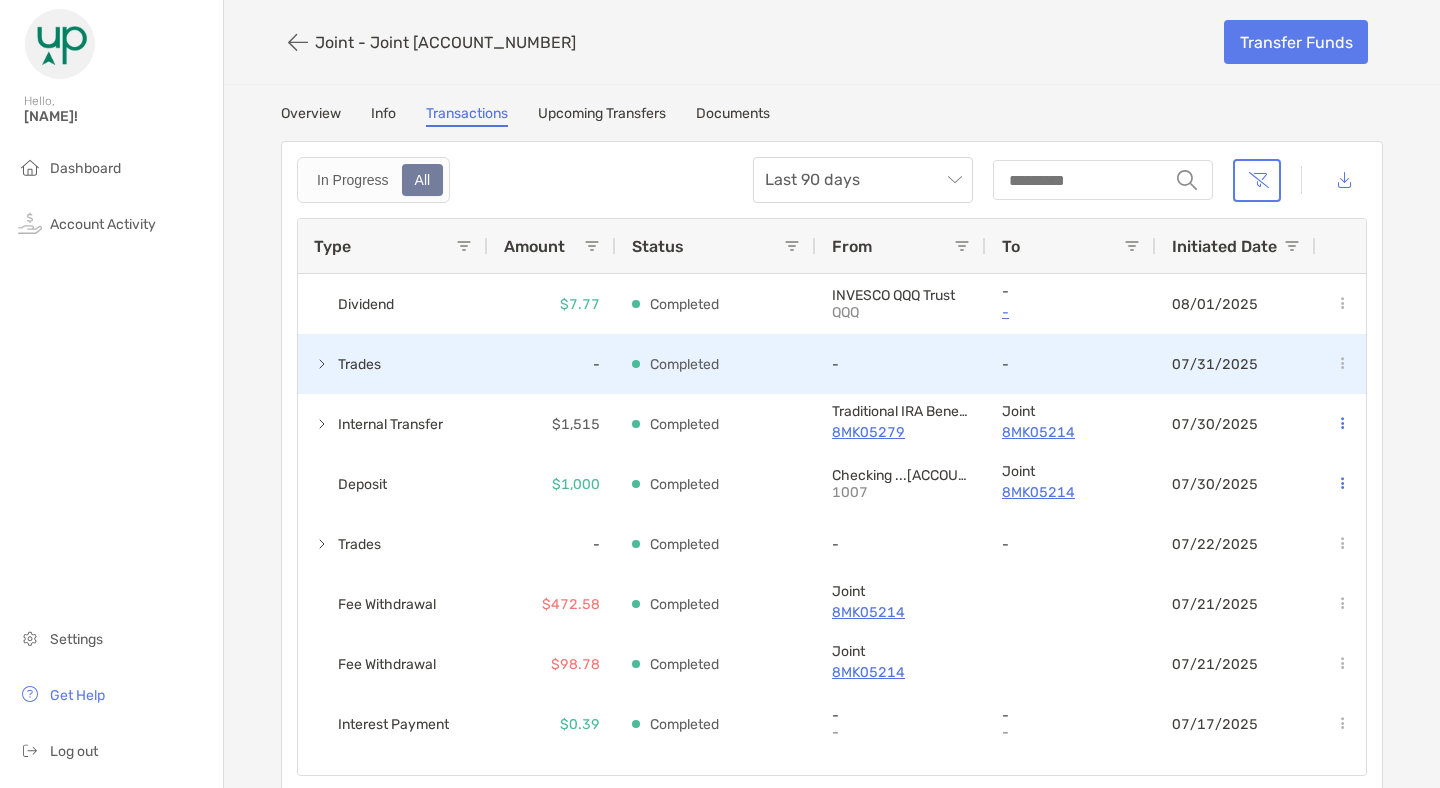click at bounding box center [322, 364] 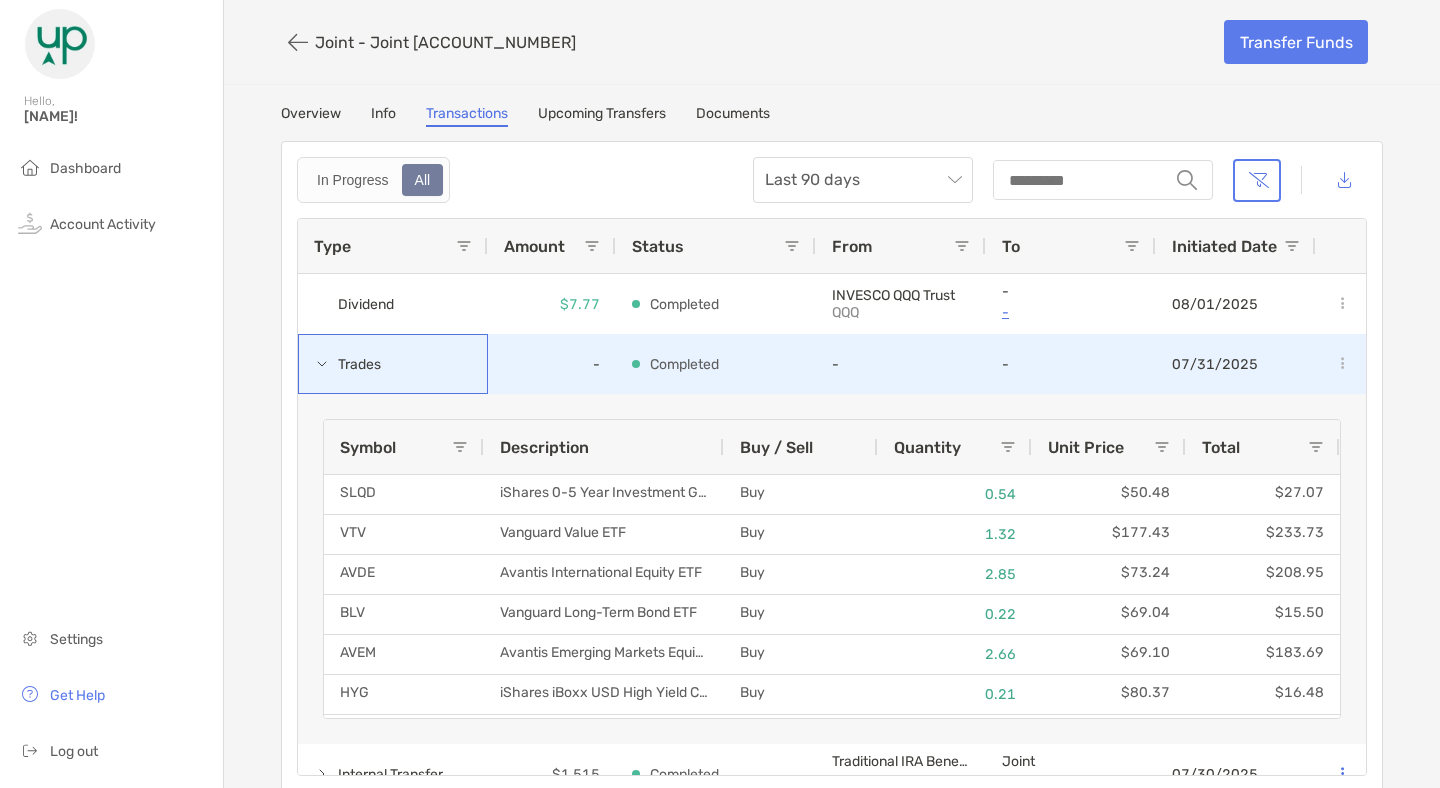 click at bounding box center [322, 364] 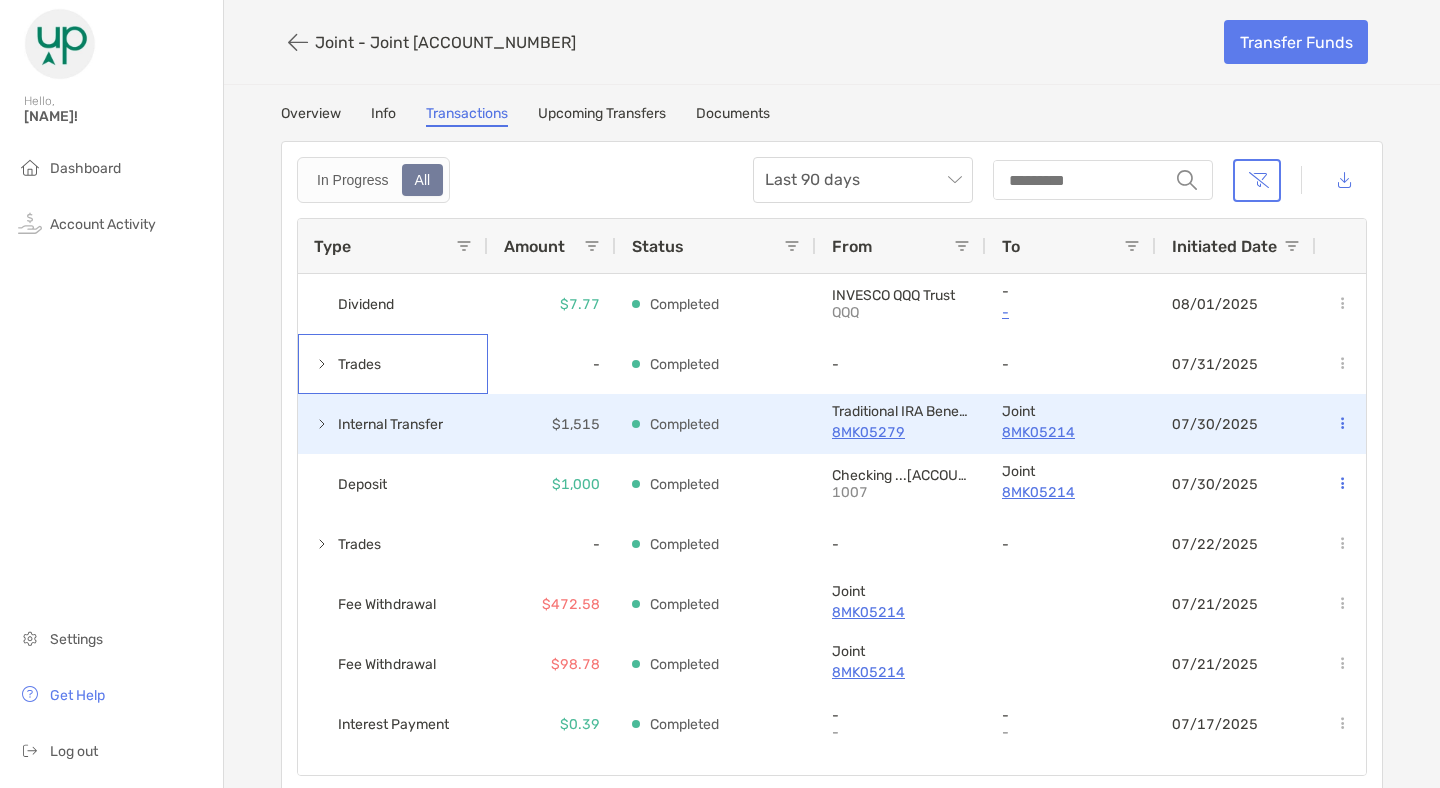 scroll, scrollTop: 108, scrollLeft: 0, axis: vertical 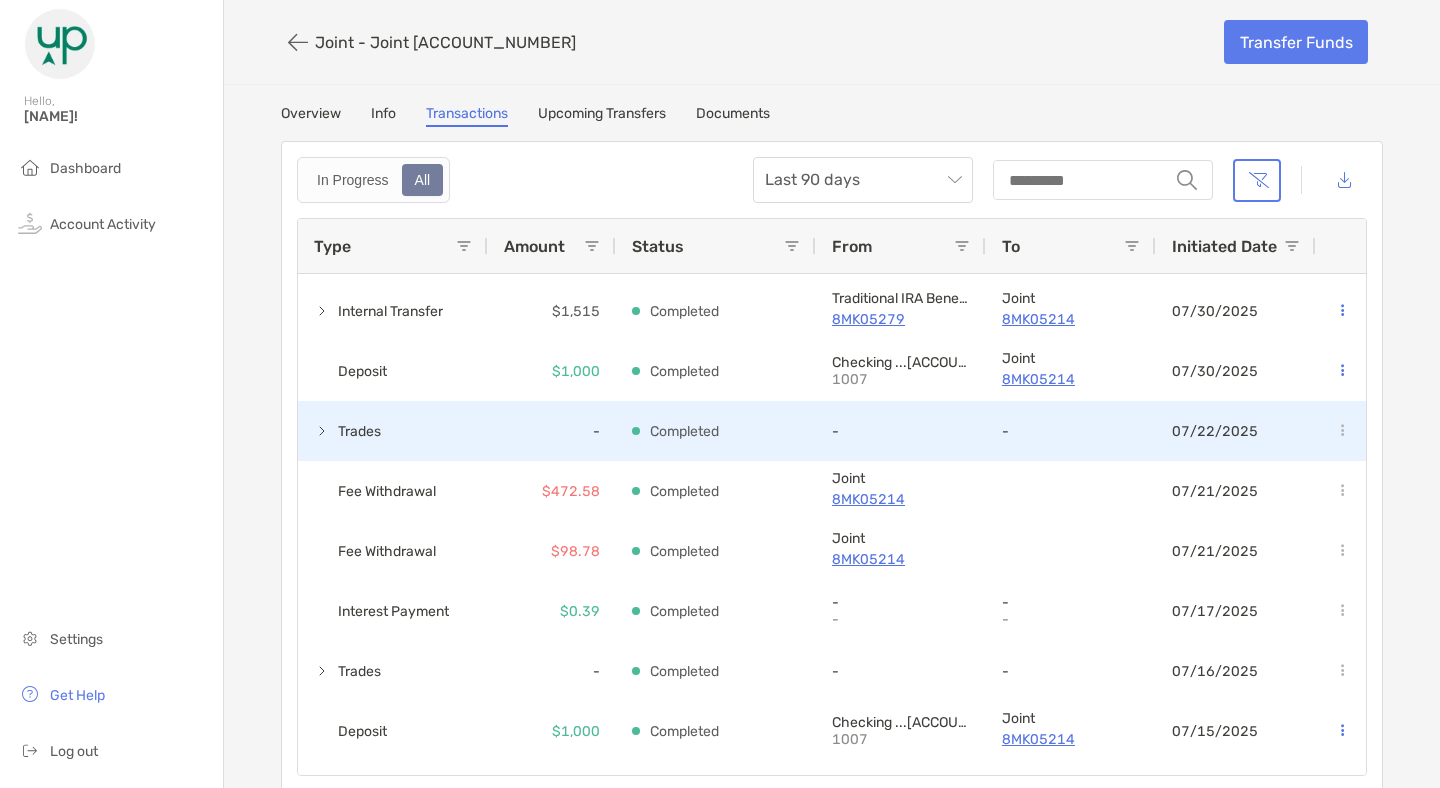 click at bounding box center [322, 431] 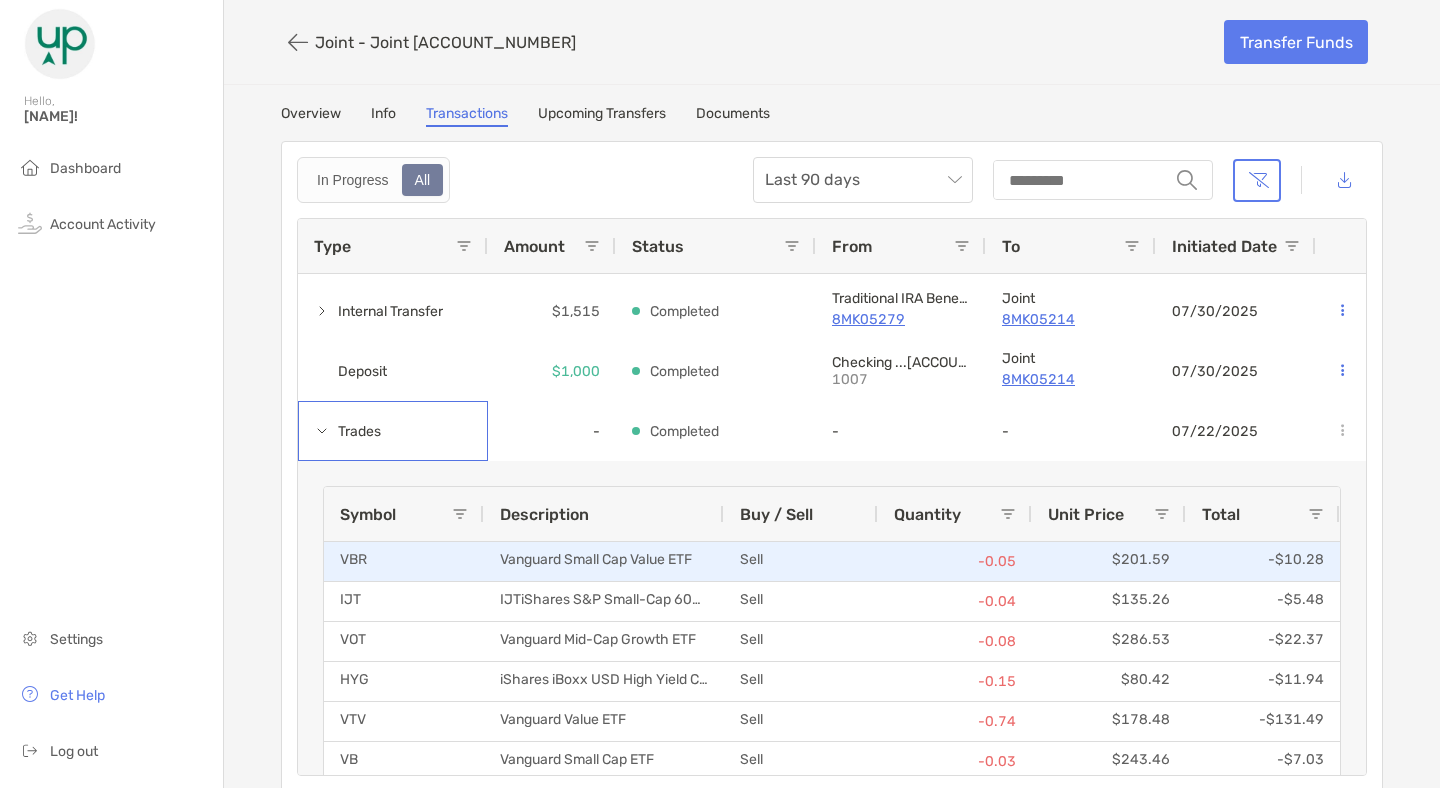 scroll, scrollTop: 209, scrollLeft: 0, axis: vertical 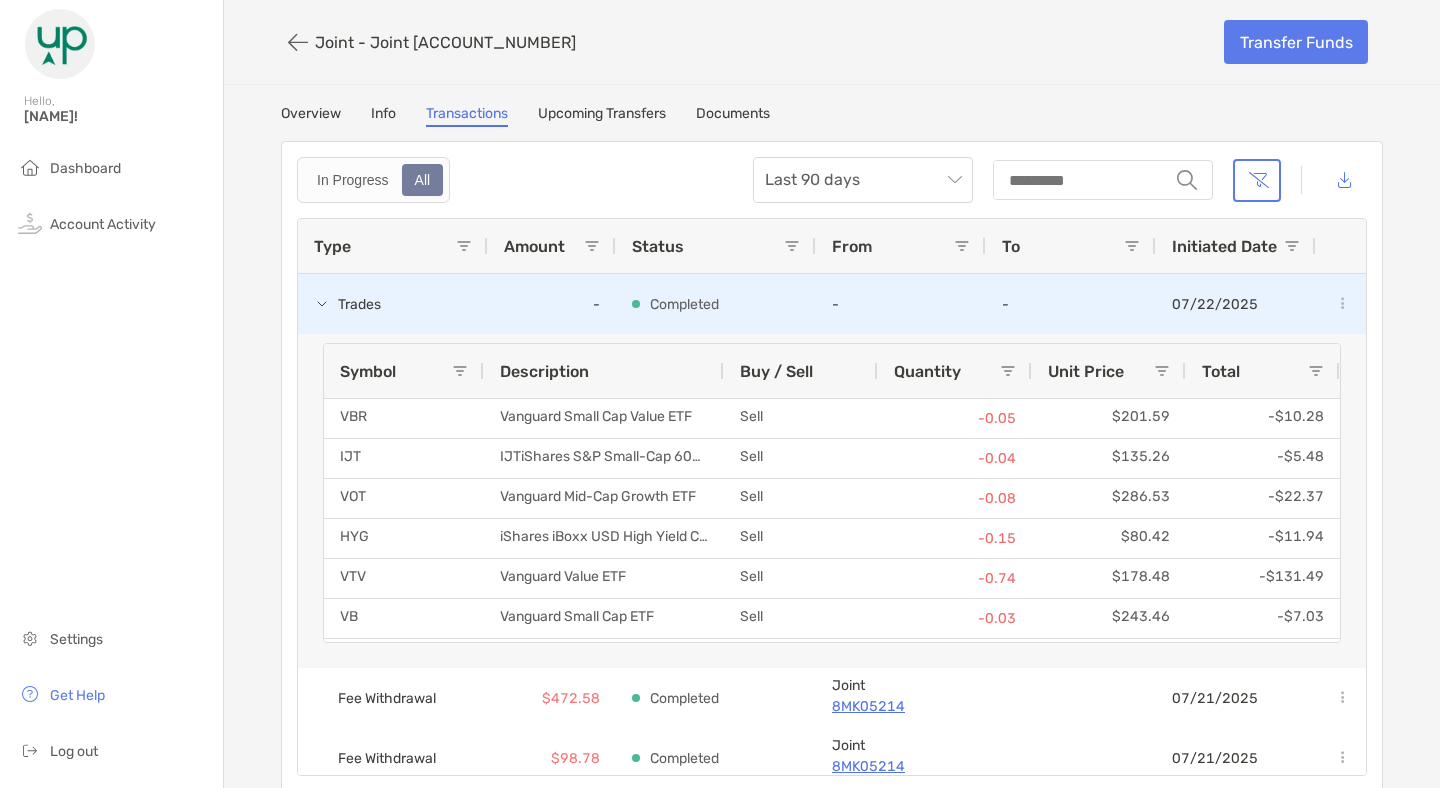 click at bounding box center [322, 304] 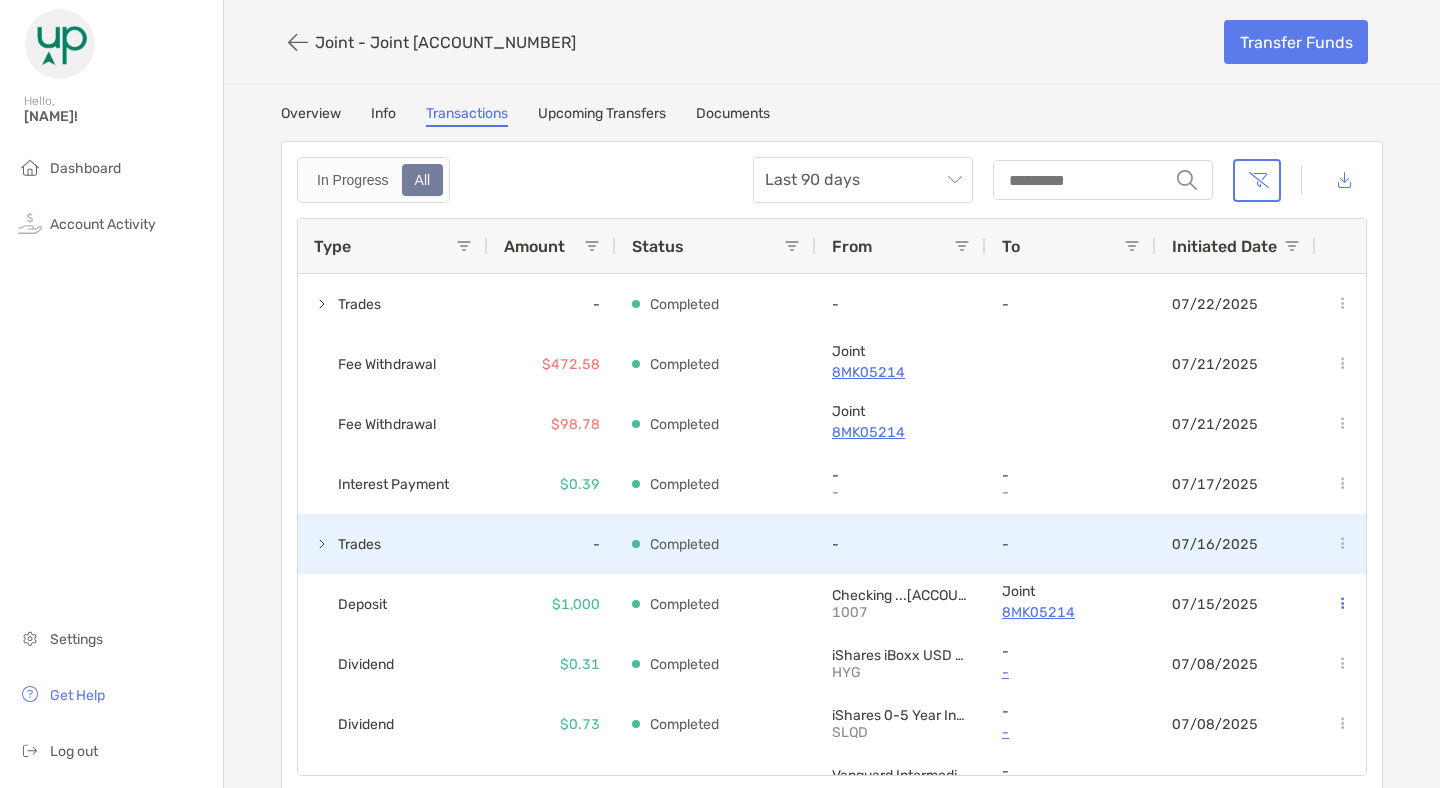 click at bounding box center [322, 544] 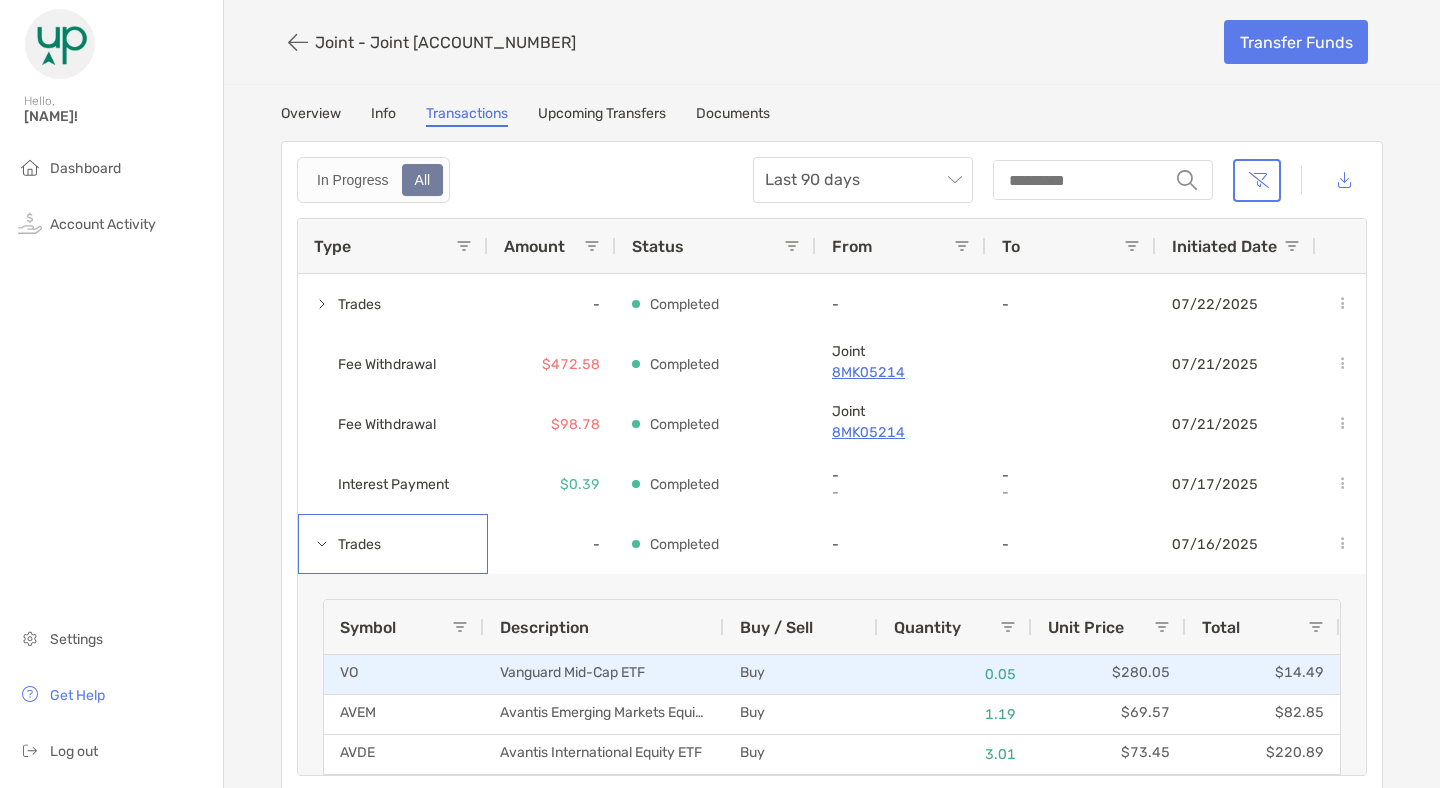 scroll, scrollTop: 462, scrollLeft: 0, axis: vertical 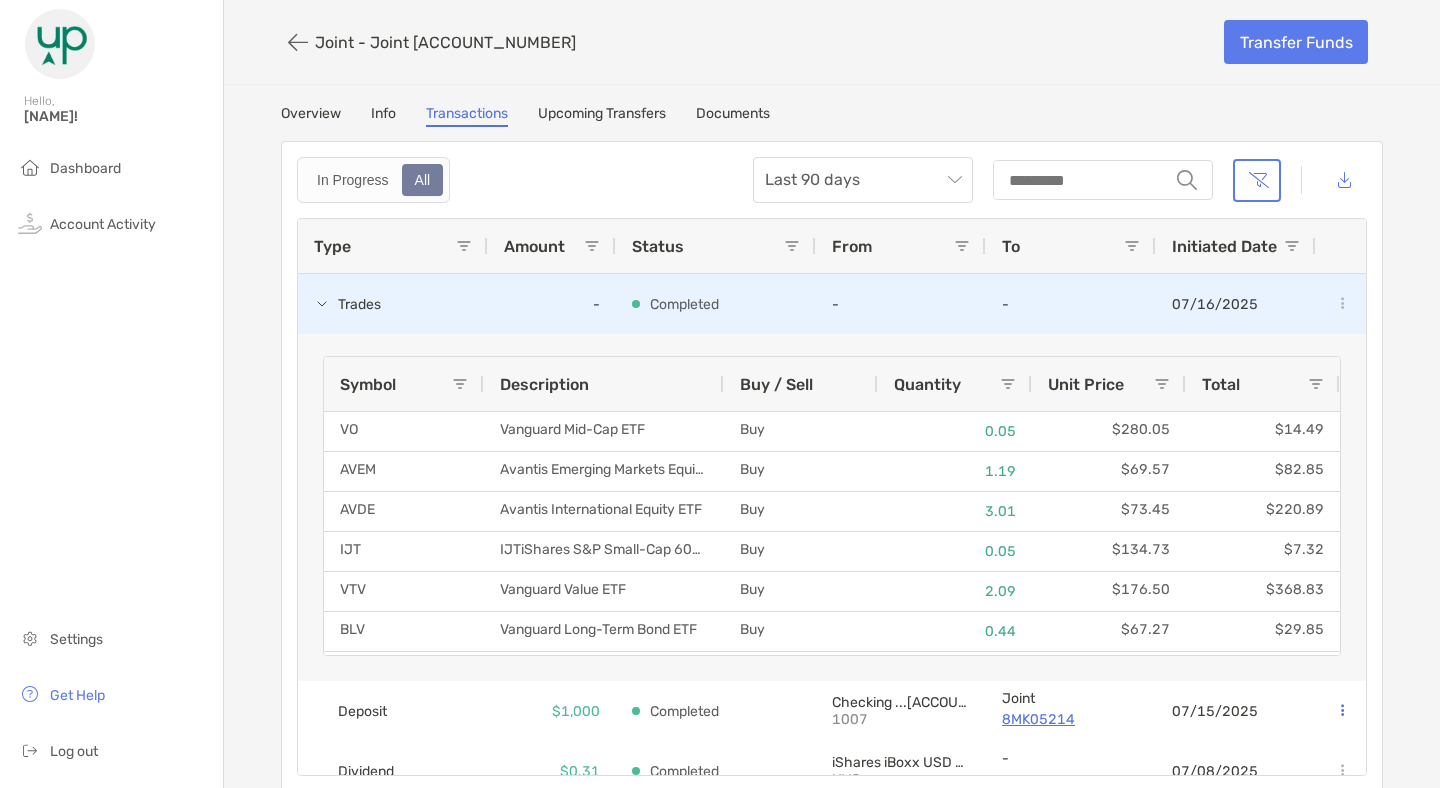 click at bounding box center [322, 304] 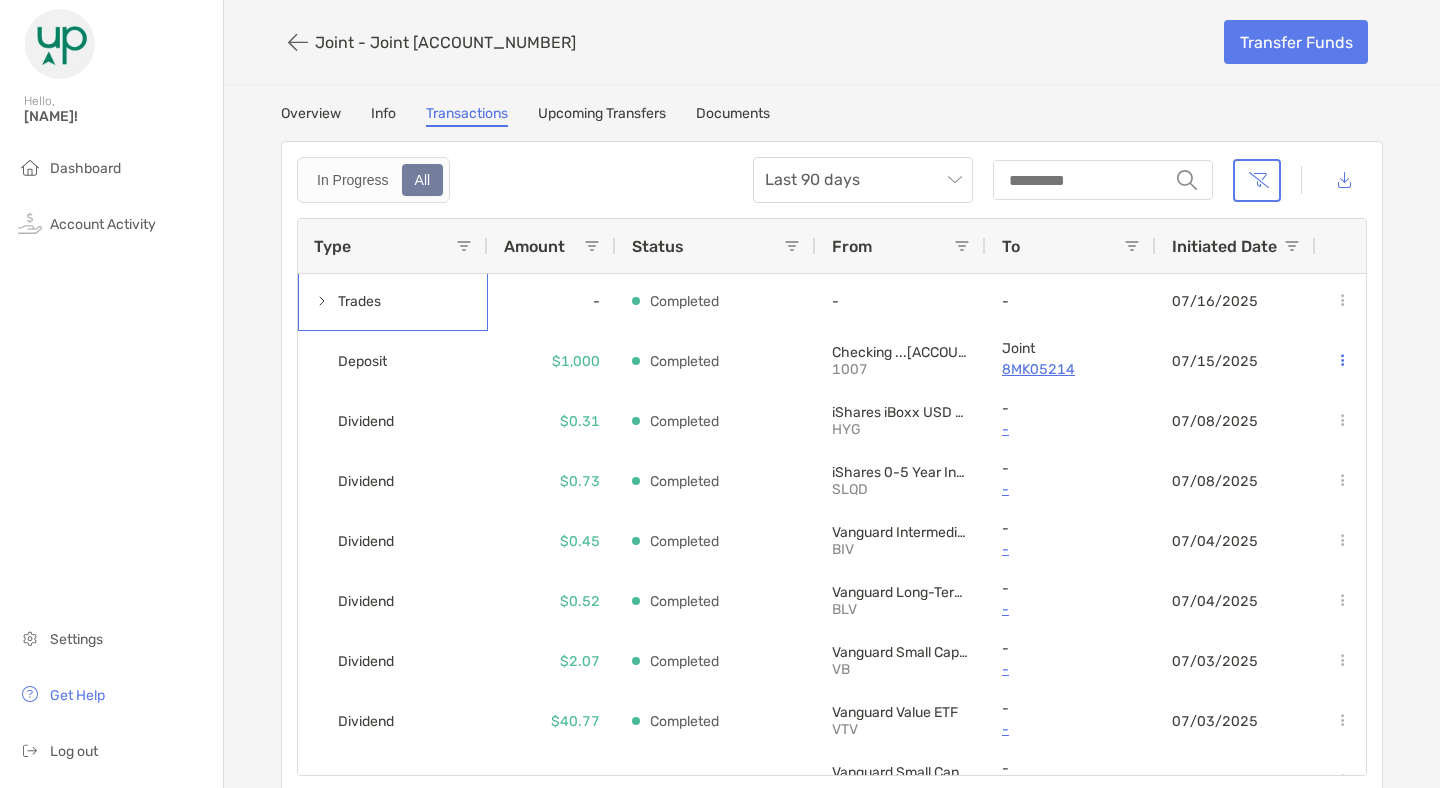 scroll, scrollTop: 480, scrollLeft: 0, axis: vertical 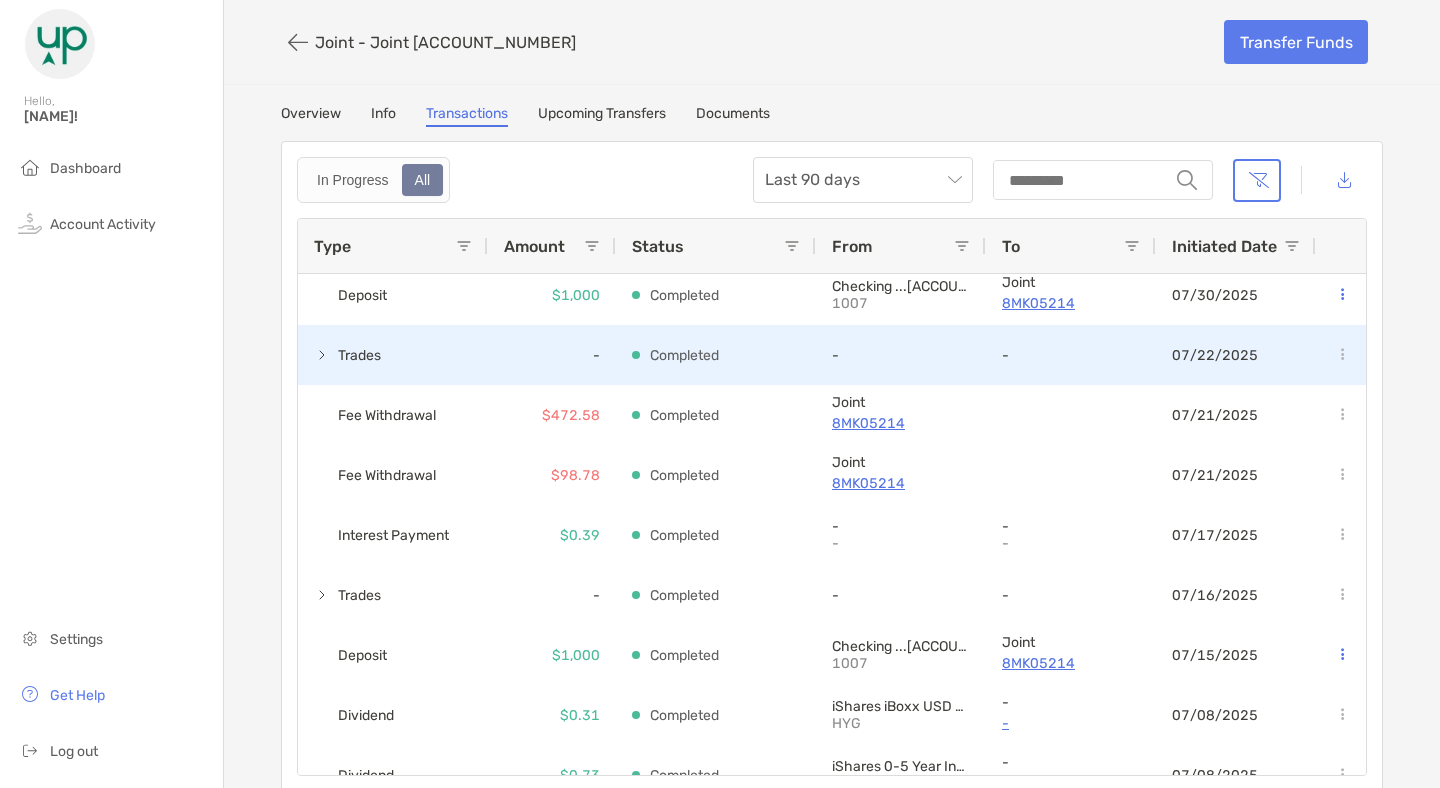 click at bounding box center (322, 355) 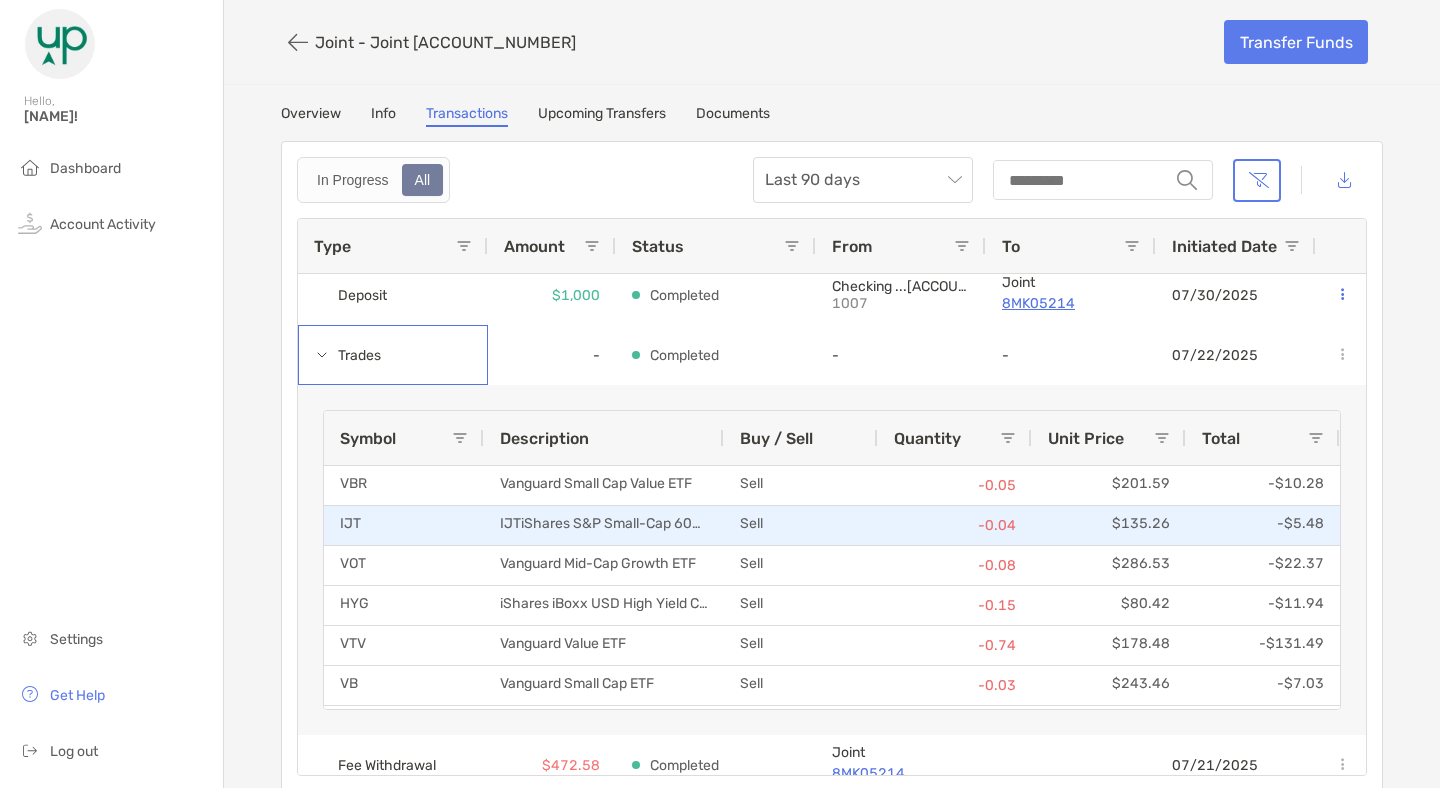 scroll, scrollTop: 86, scrollLeft: 0, axis: vertical 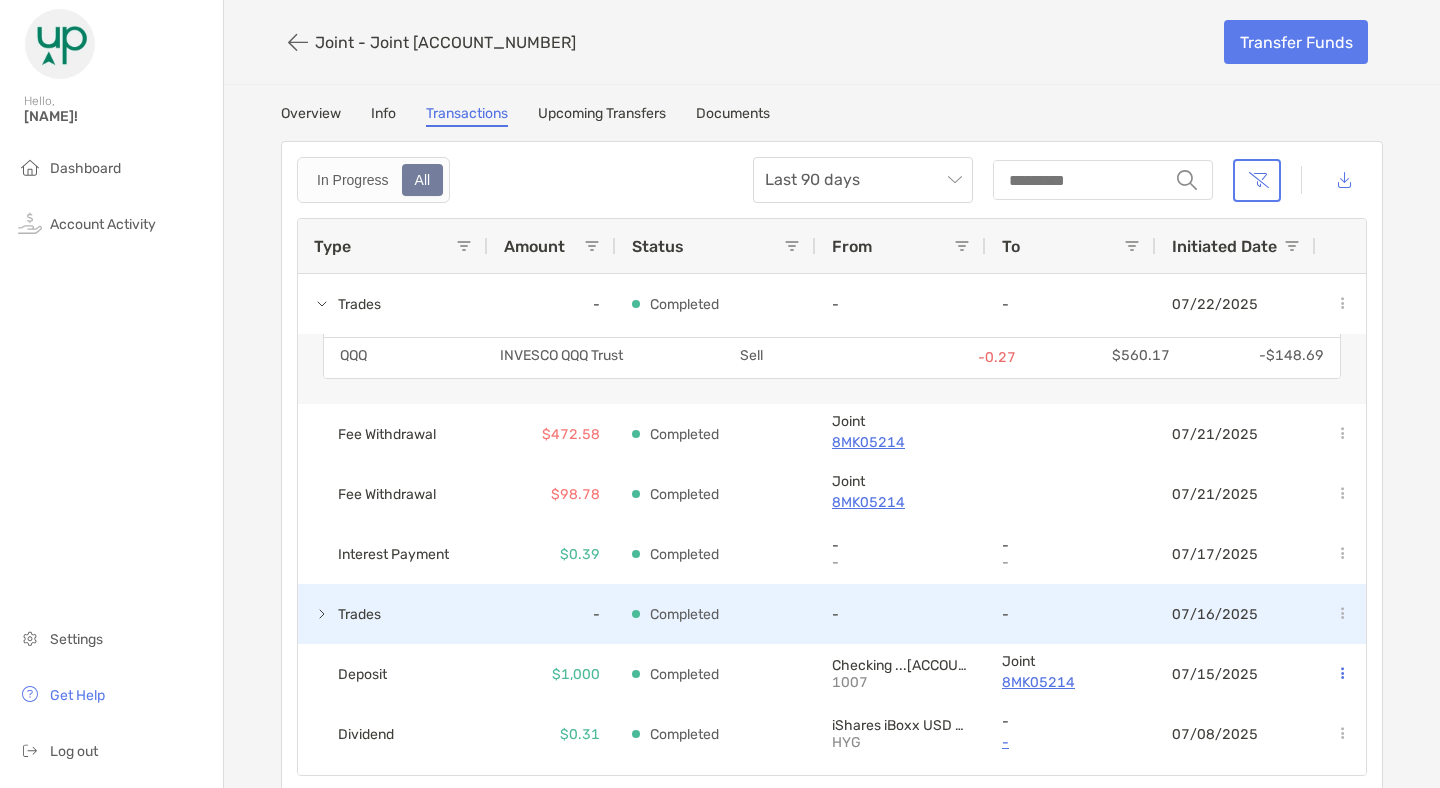 click at bounding box center (322, 614) 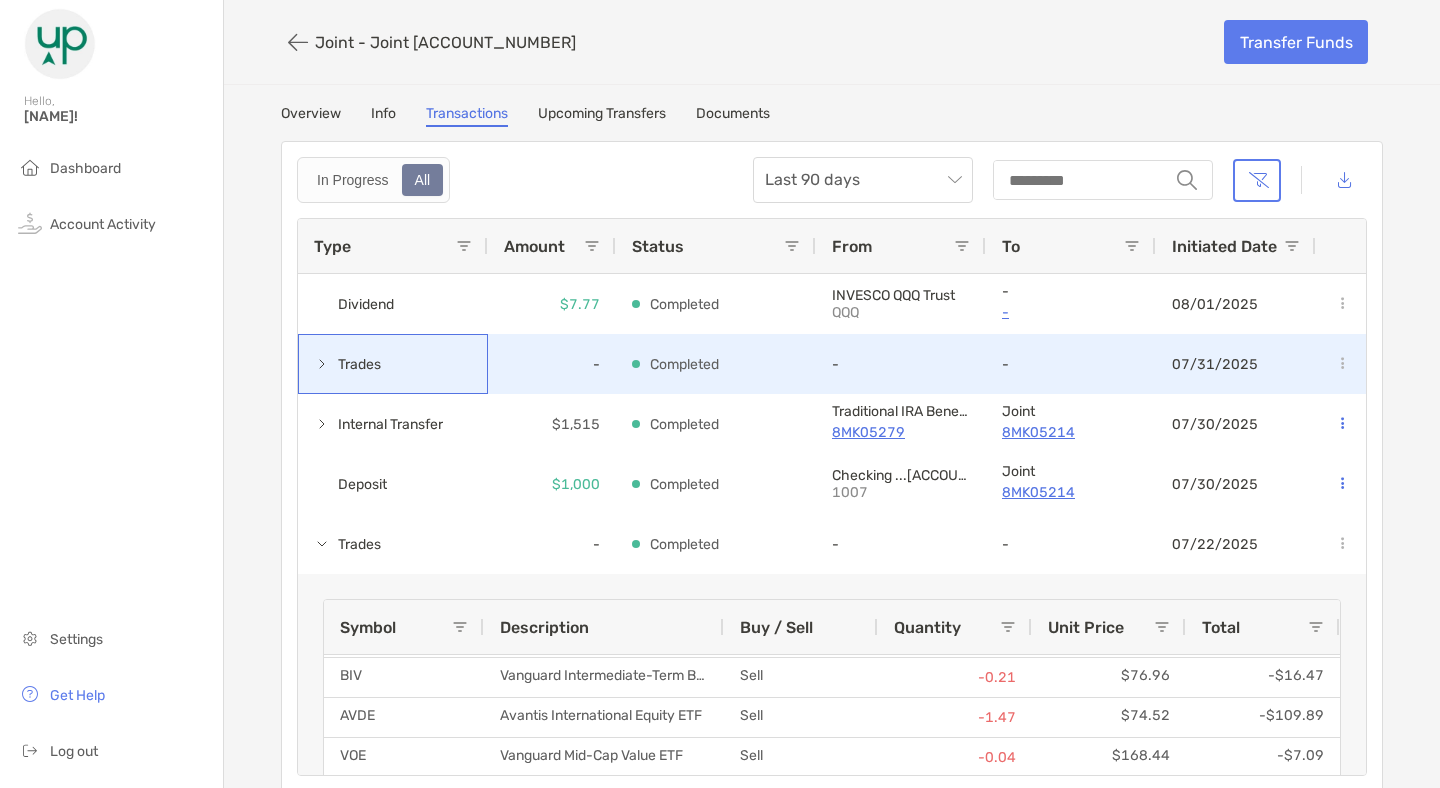 click at bounding box center (322, 364) 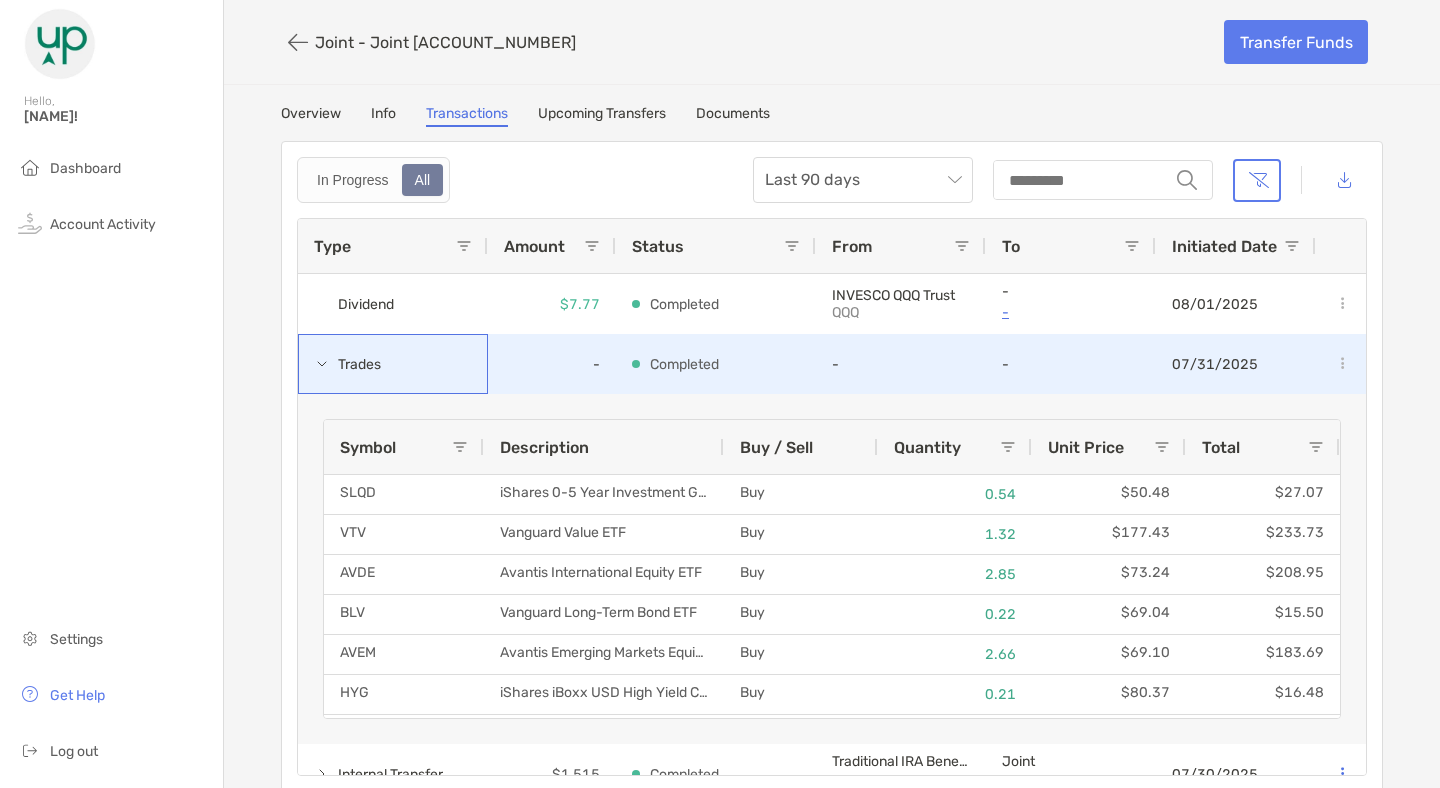 click on "Trades" at bounding box center (349, 364) 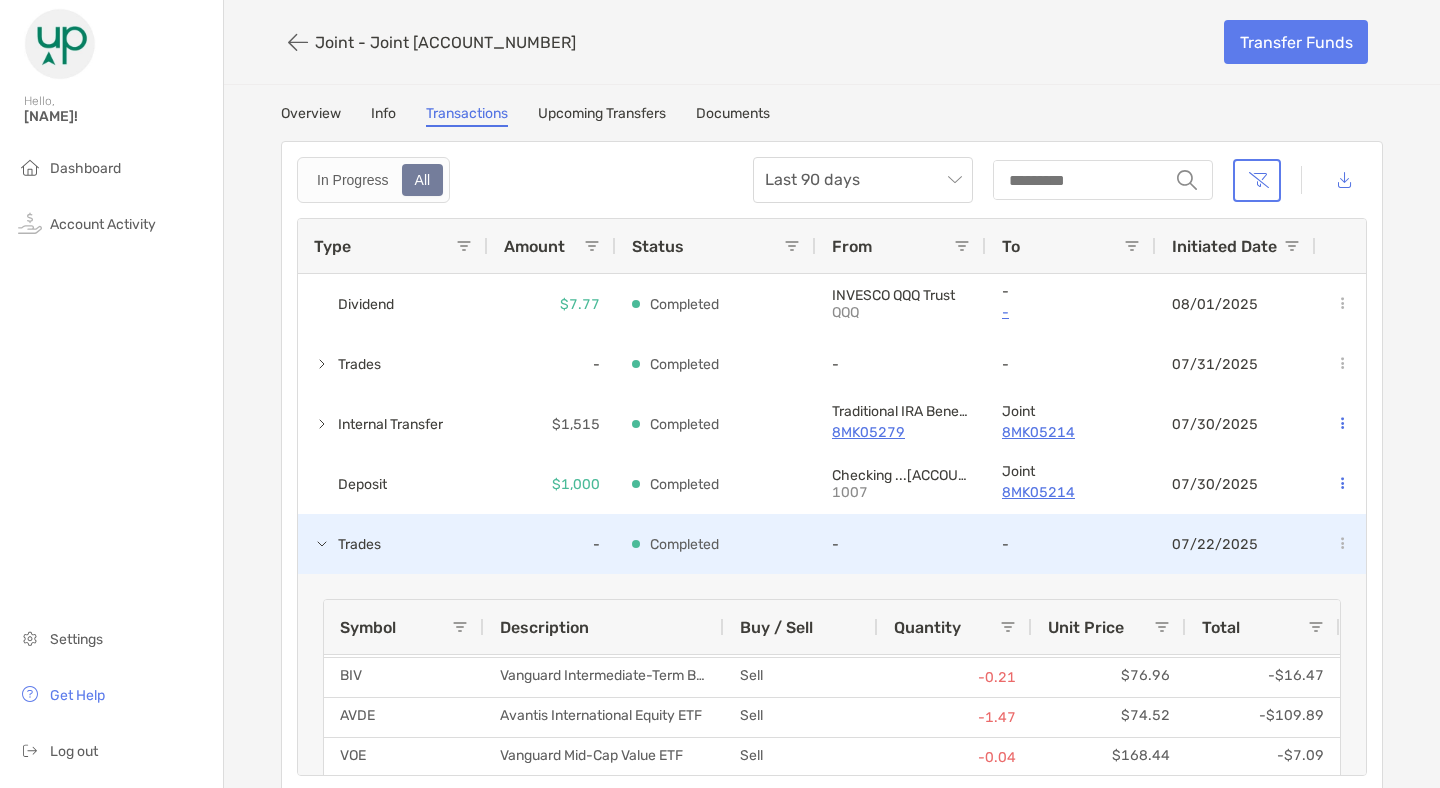 click on "Trades" at bounding box center [393, 544] 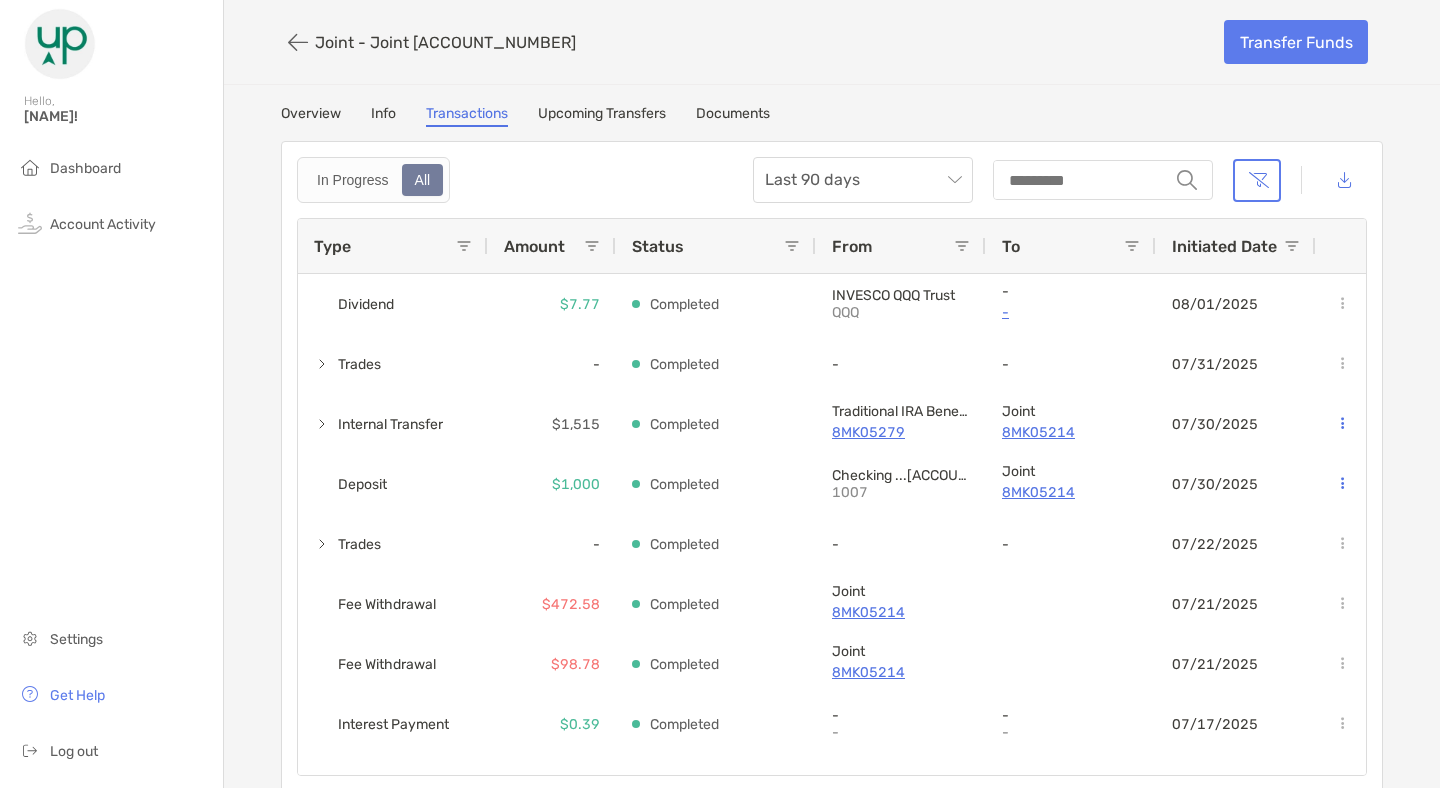 click on "Overview" at bounding box center [311, 116] 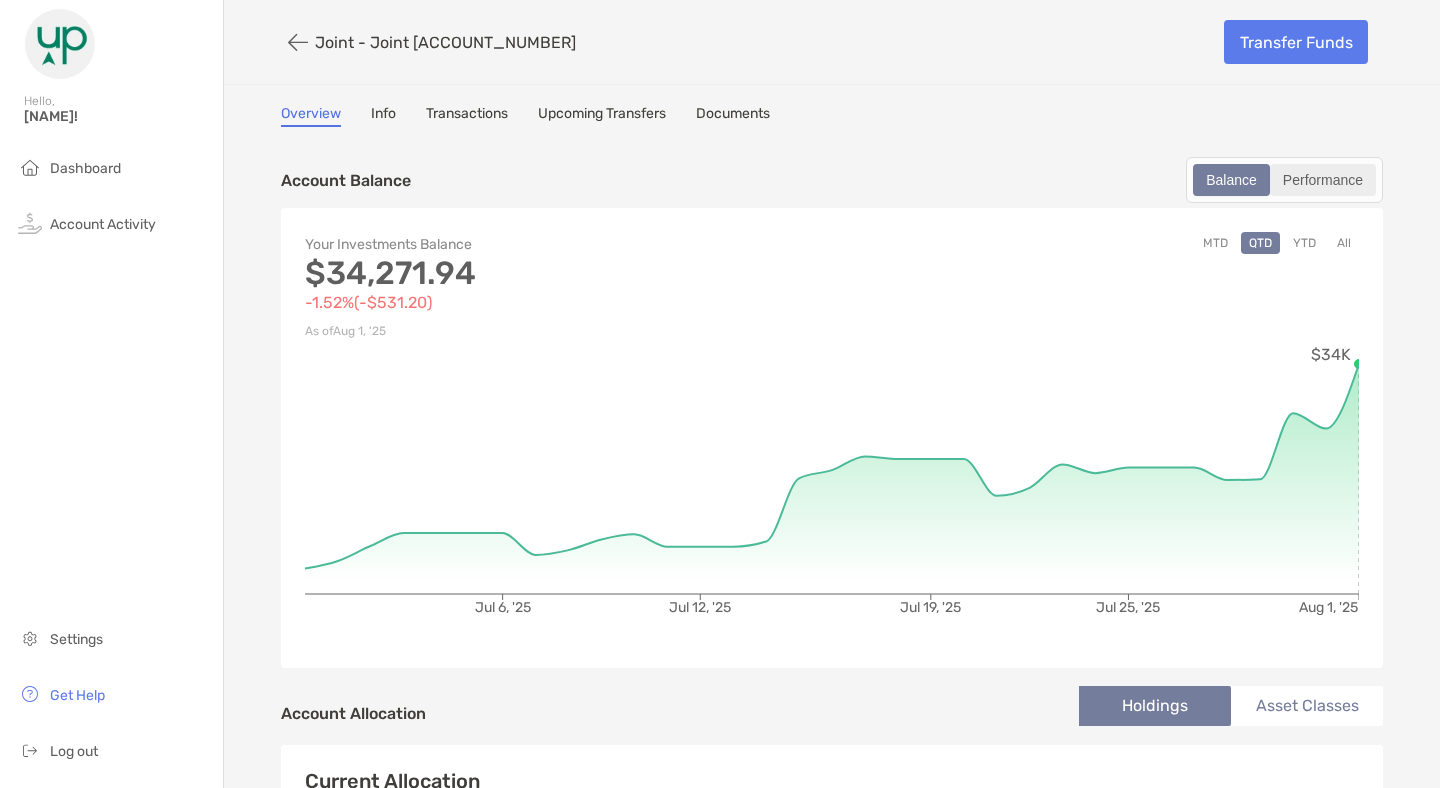 click on "Performance" at bounding box center (1323, 180) 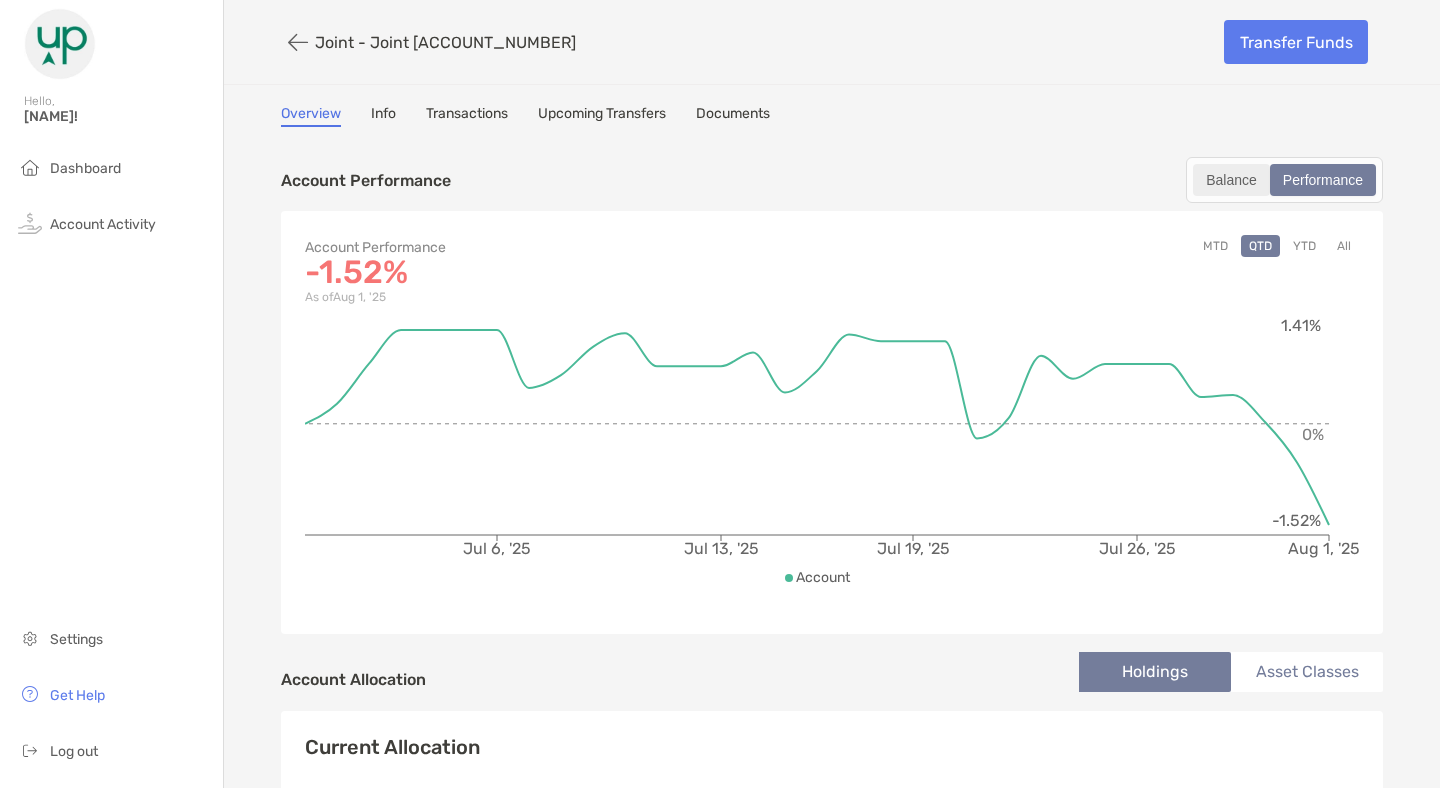 click on "Balance" at bounding box center [1231, 180] 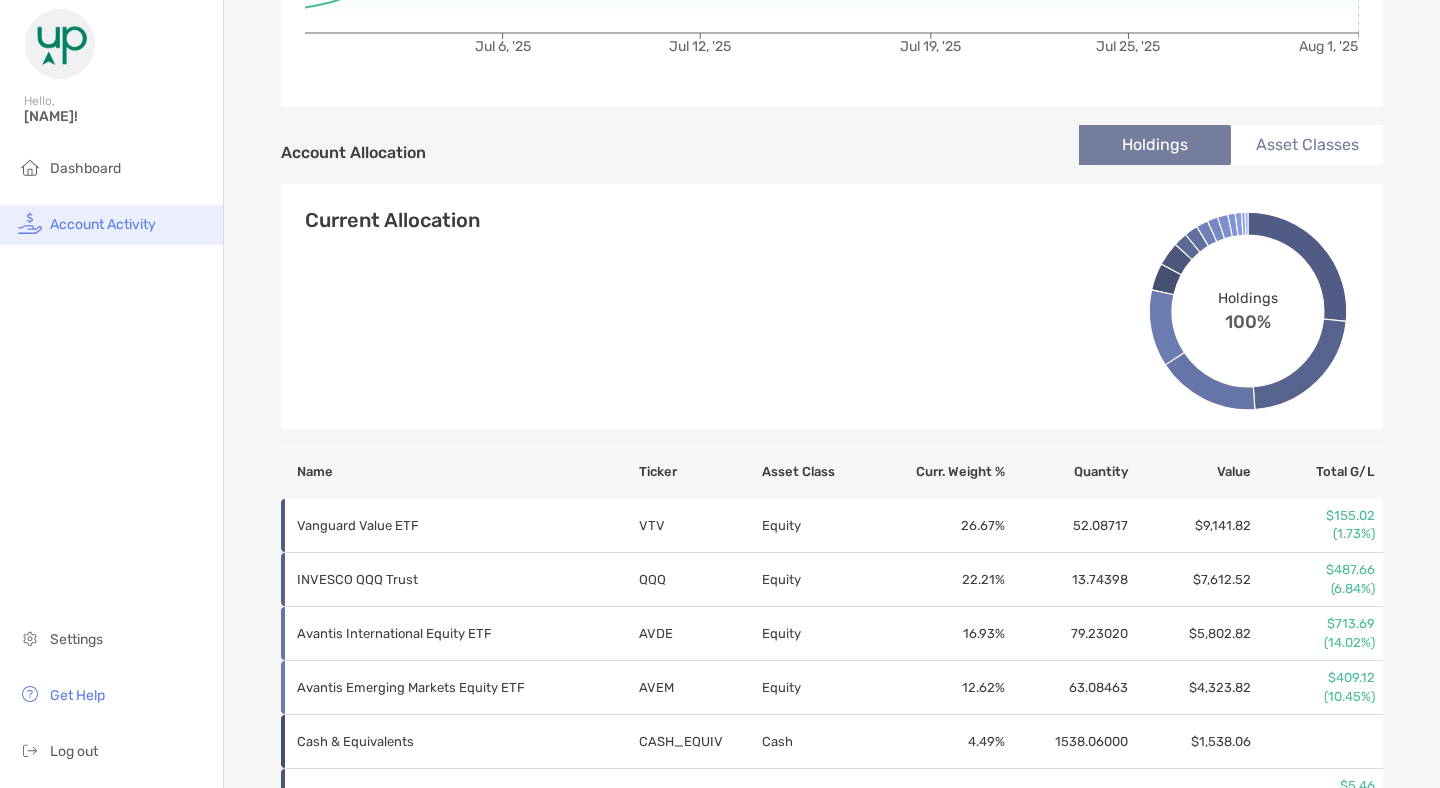 click on "Account Activity" at bounding box center [103, 224] 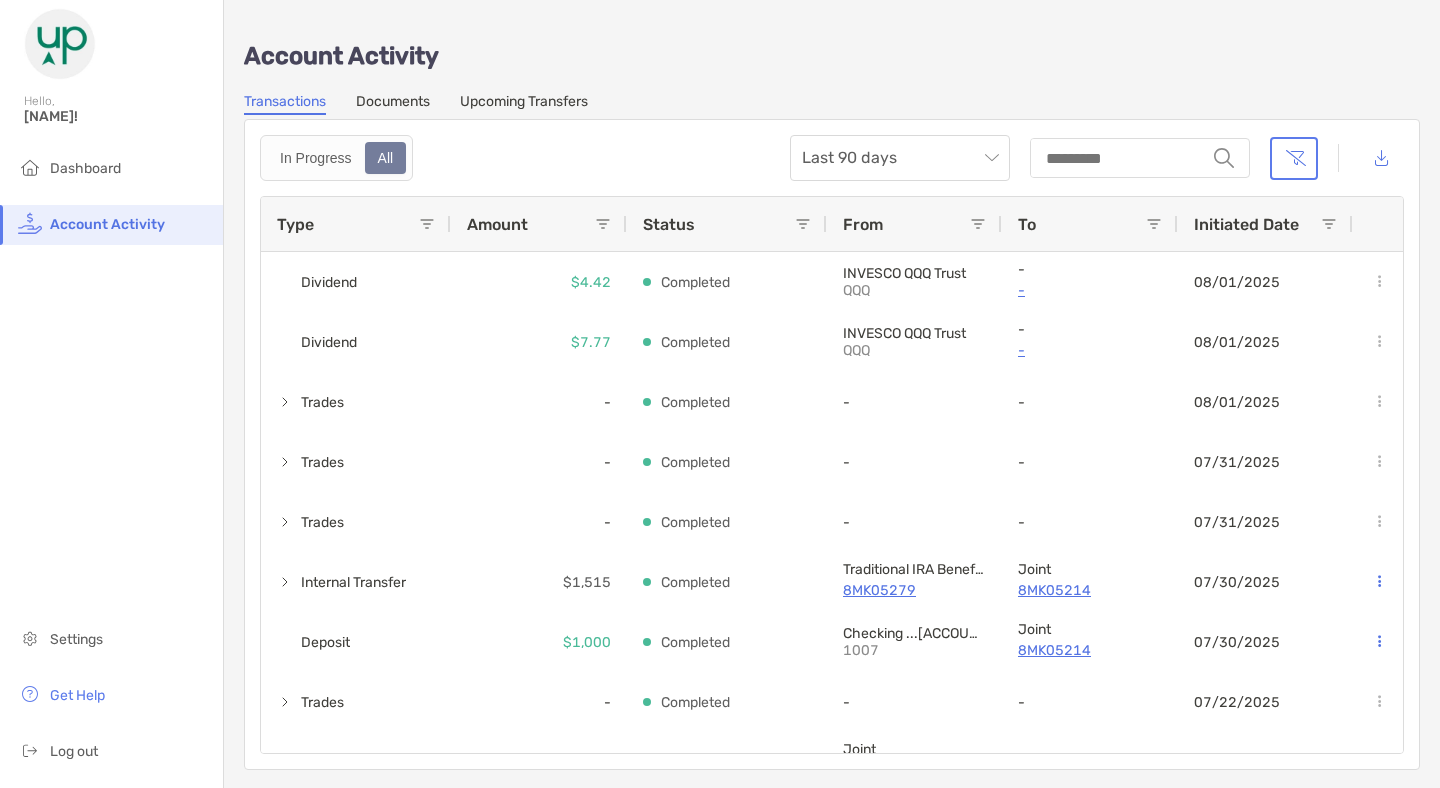click on "Documents" at bounding box center (393, 104) 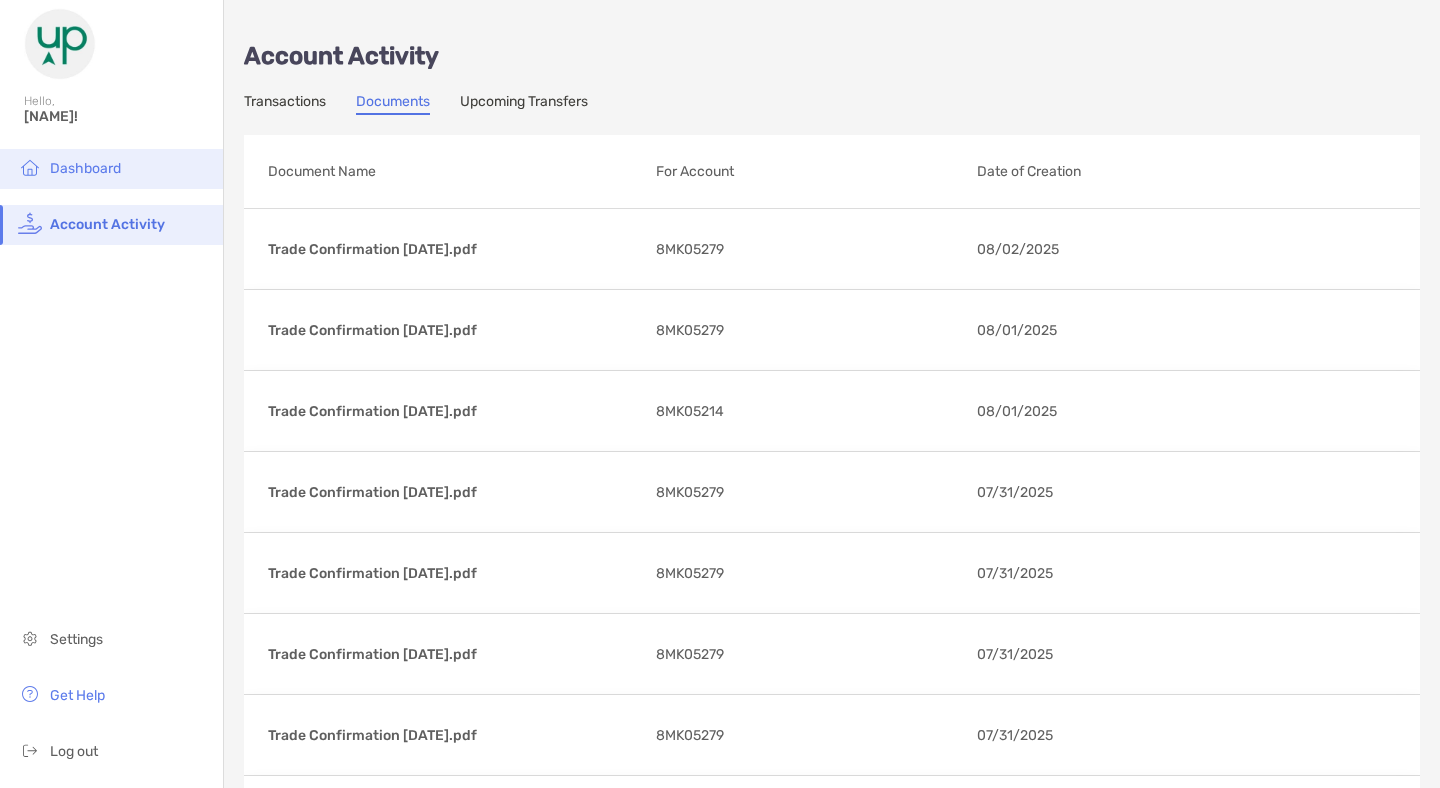 click on "Dashboard" at bounding box center [85, 168] 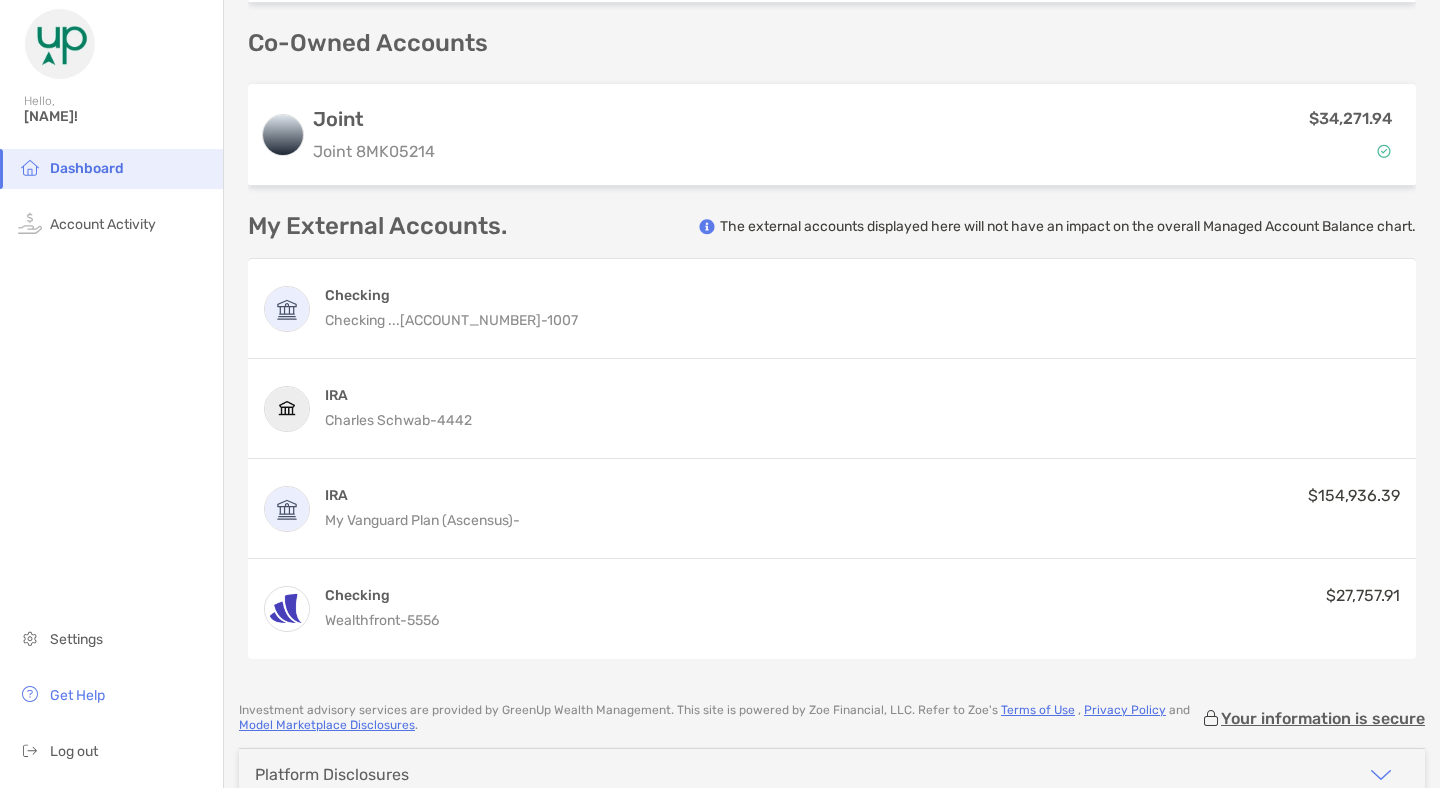 type 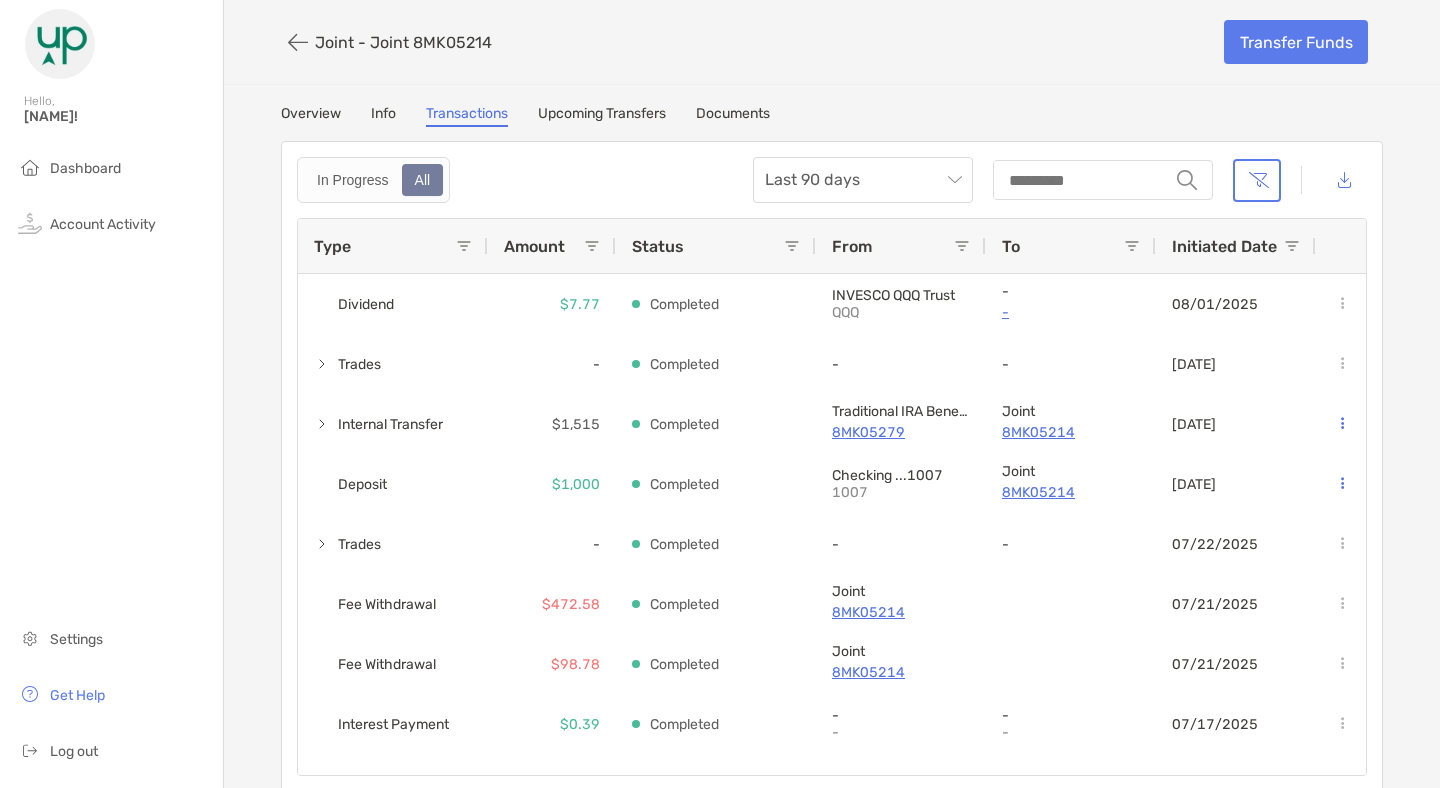 scroll, scrollTop: 0, scrollLeft: 0, axis: both 